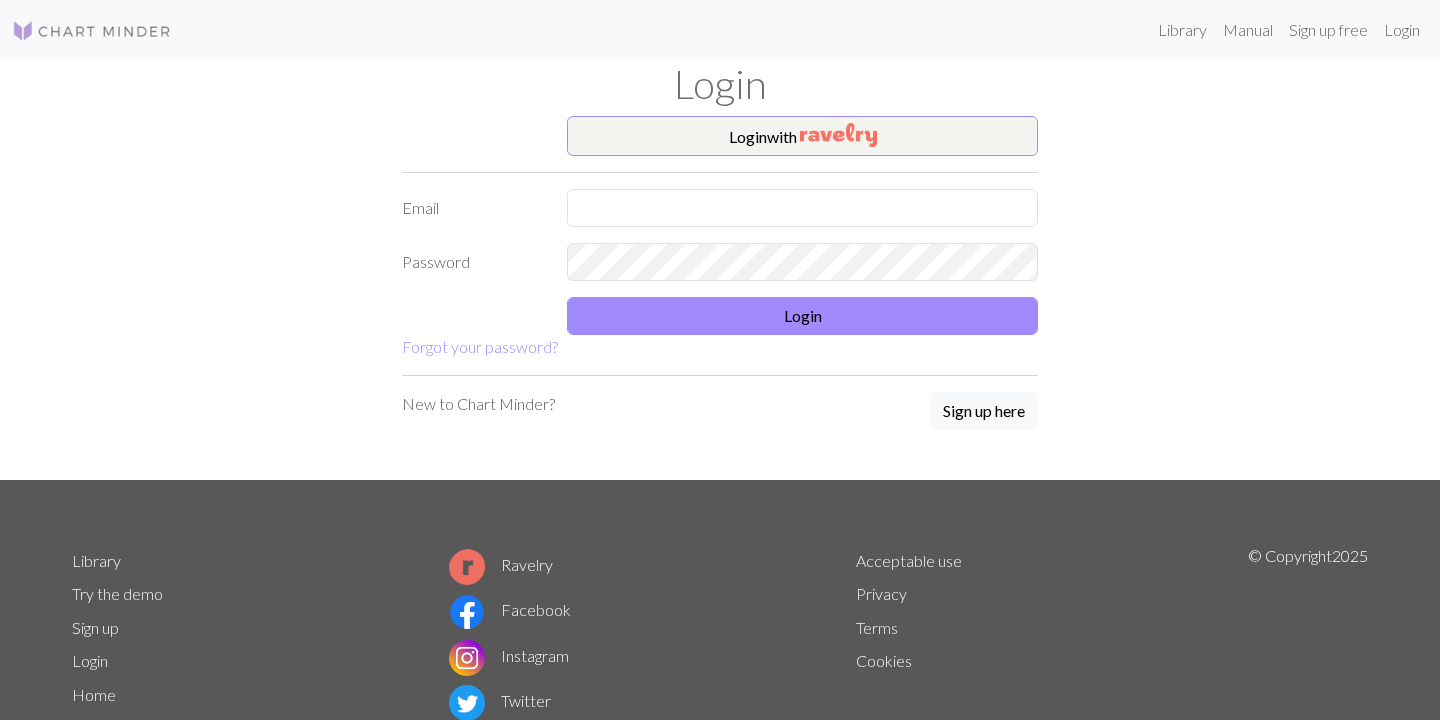 scroll, scrollTop: 0, scrollLeft: 0, axis: both 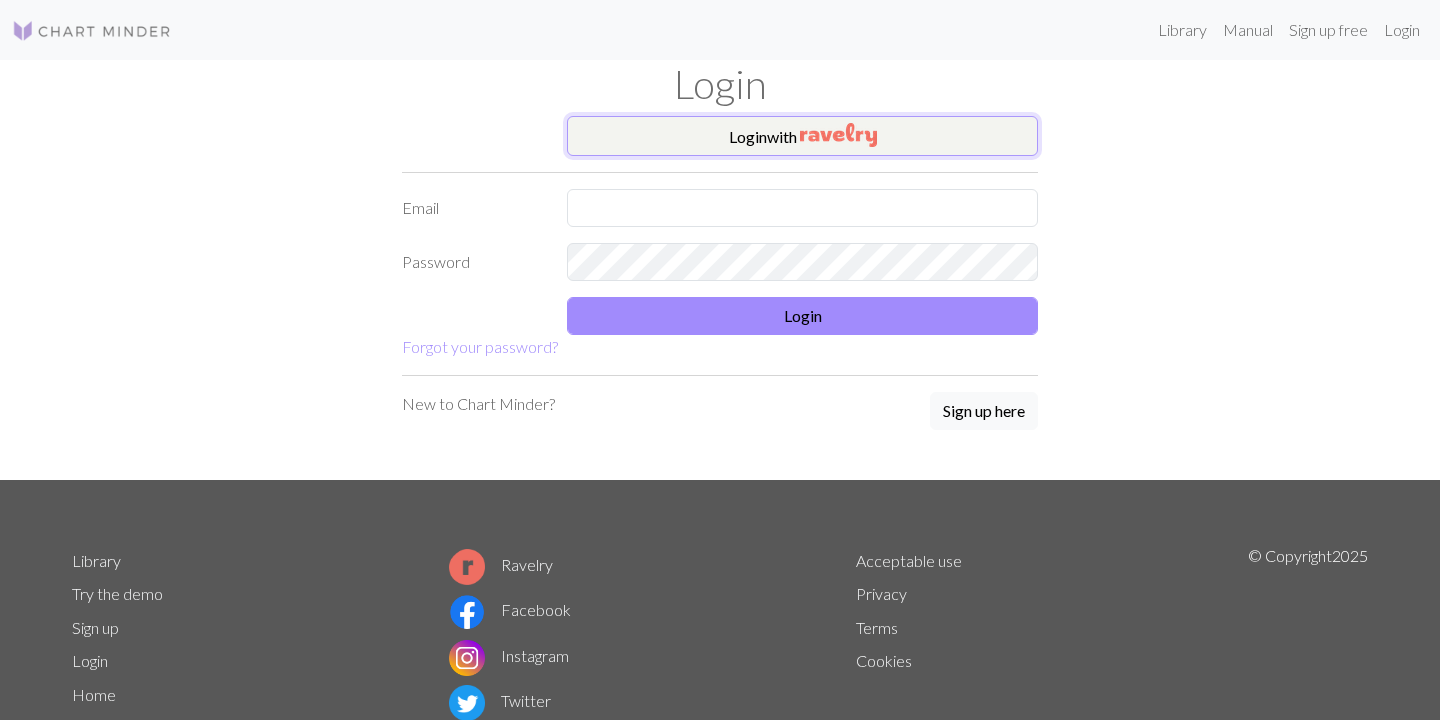 click on "Login  with" at bounding box center (802, 136) 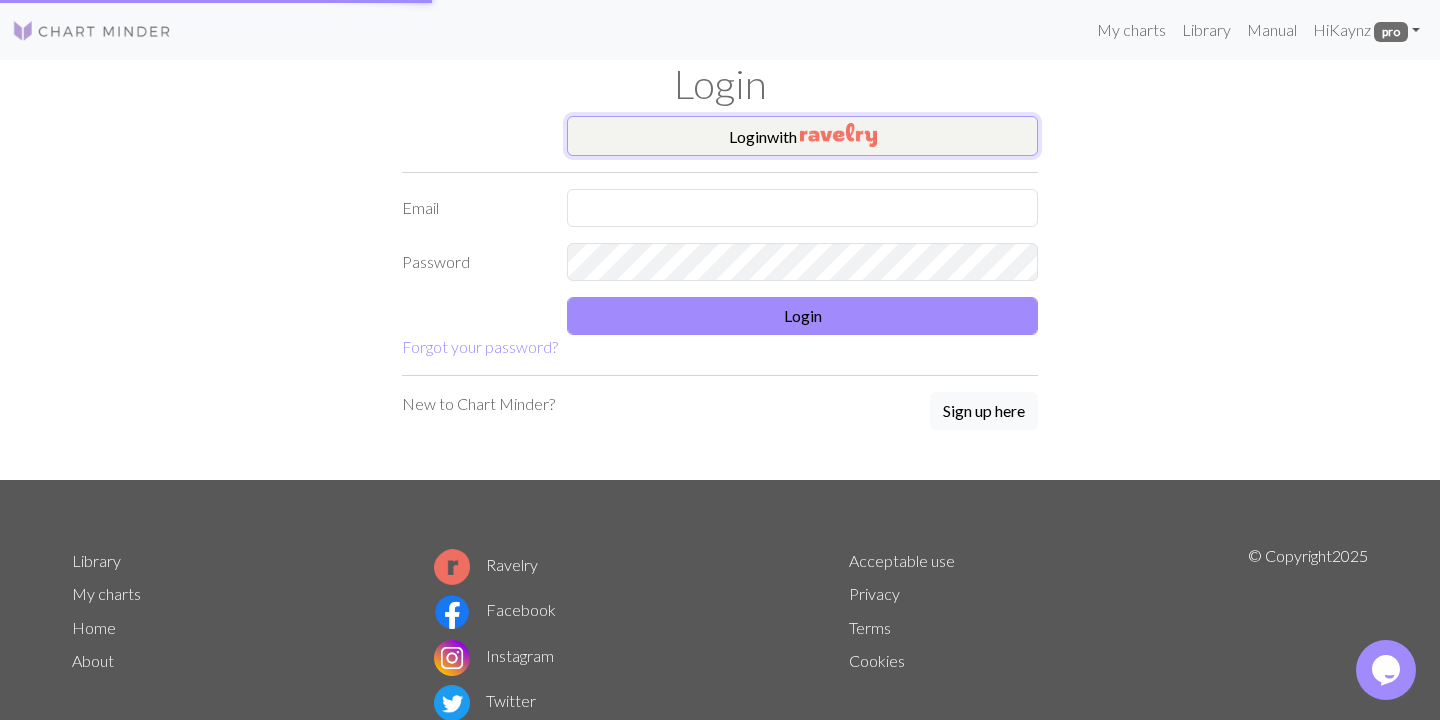 scroll, scrollTop: 0, scrollLeft: 0, axis: both 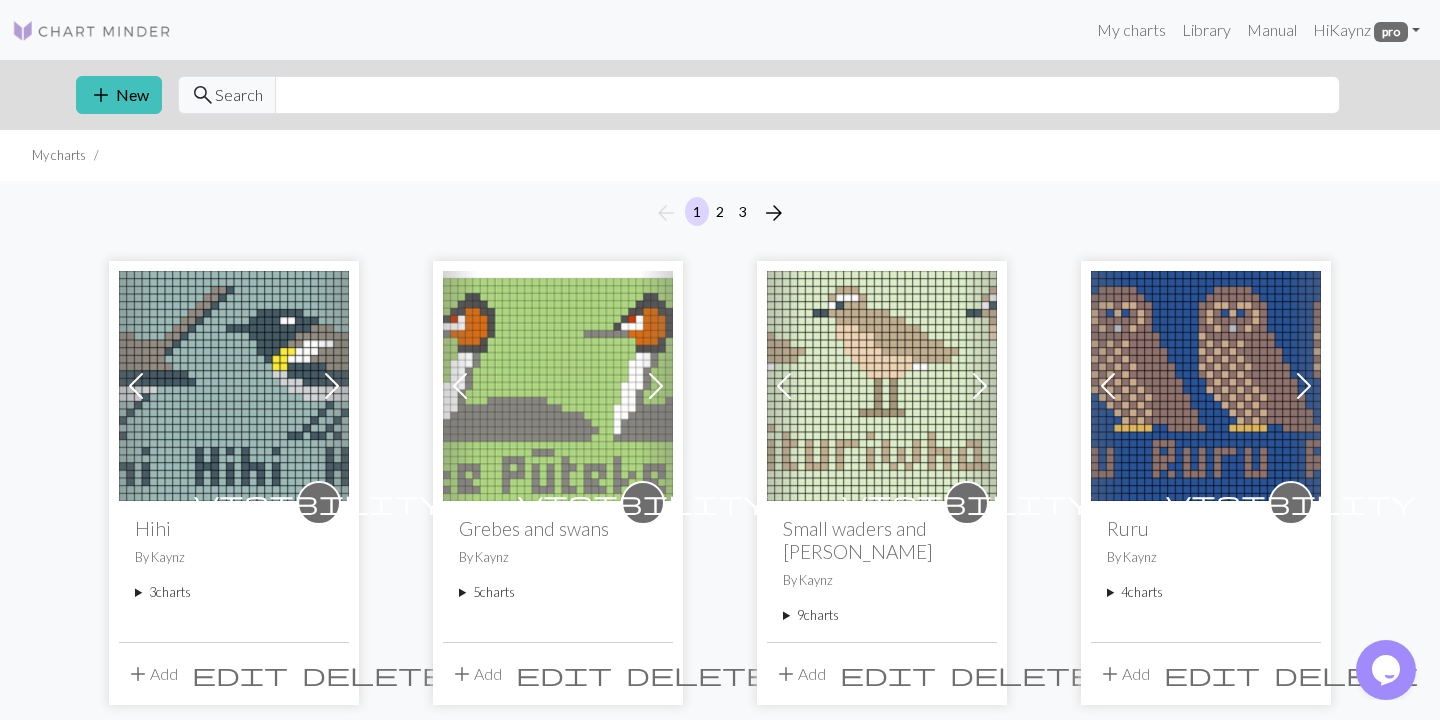 click on "9  charts" at bounding box center [882, 615] 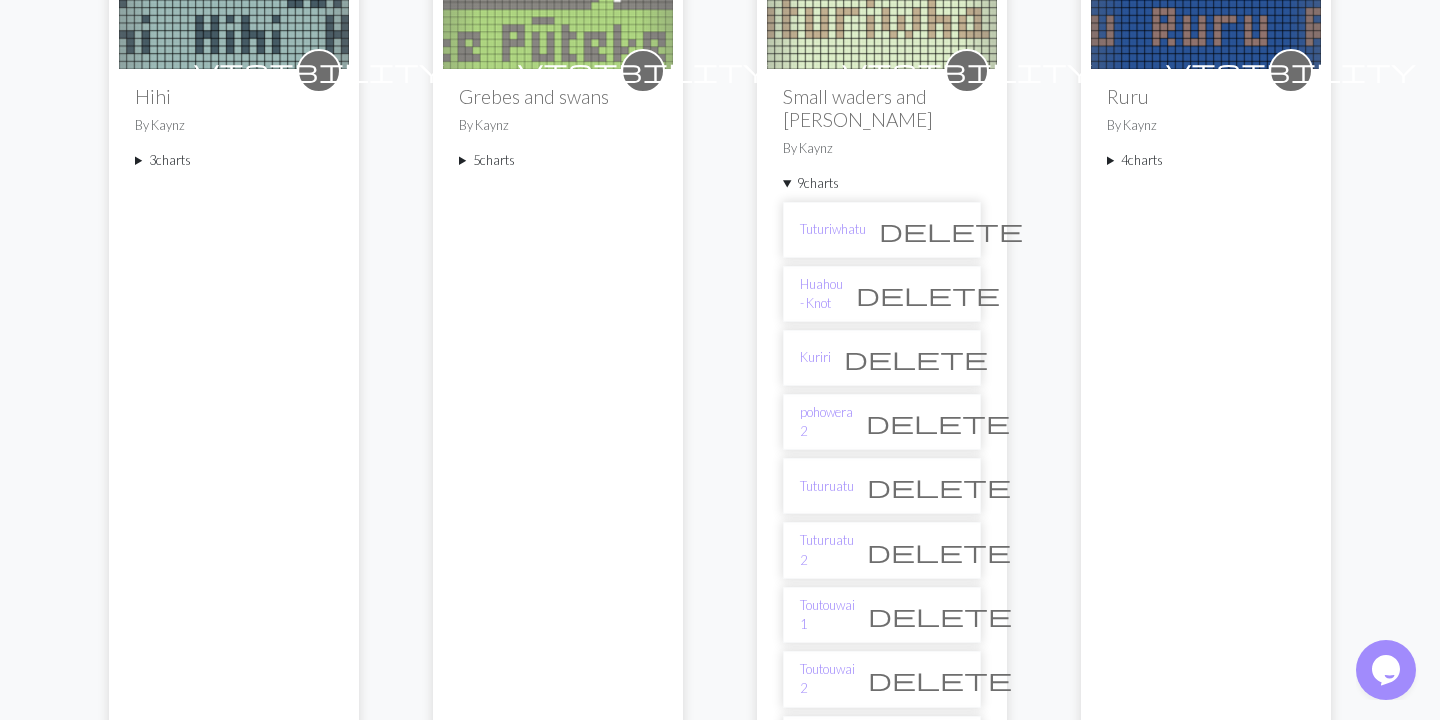 scroll, scrollTop: 540, scrollLeft: 0, axis: vertical 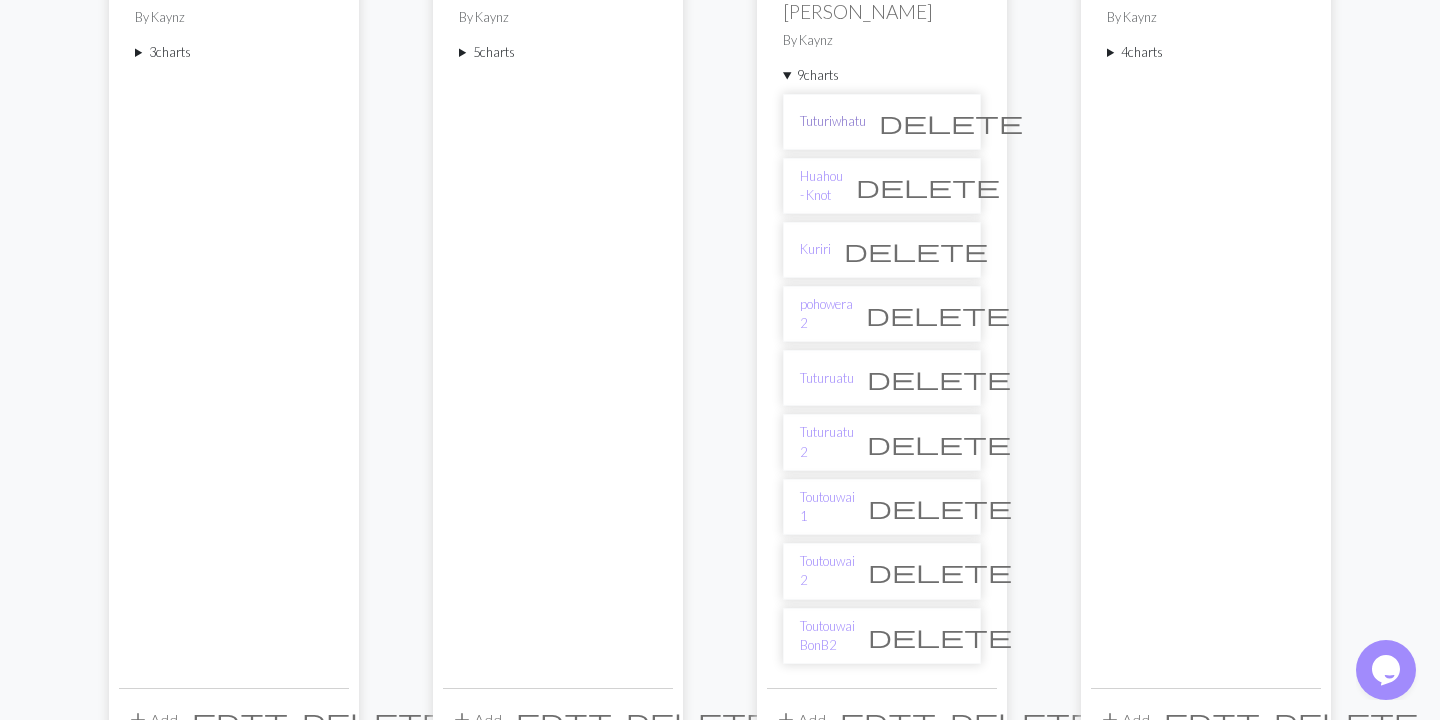 click on "Tuturiwhatu" at bounding box center [833, 121] 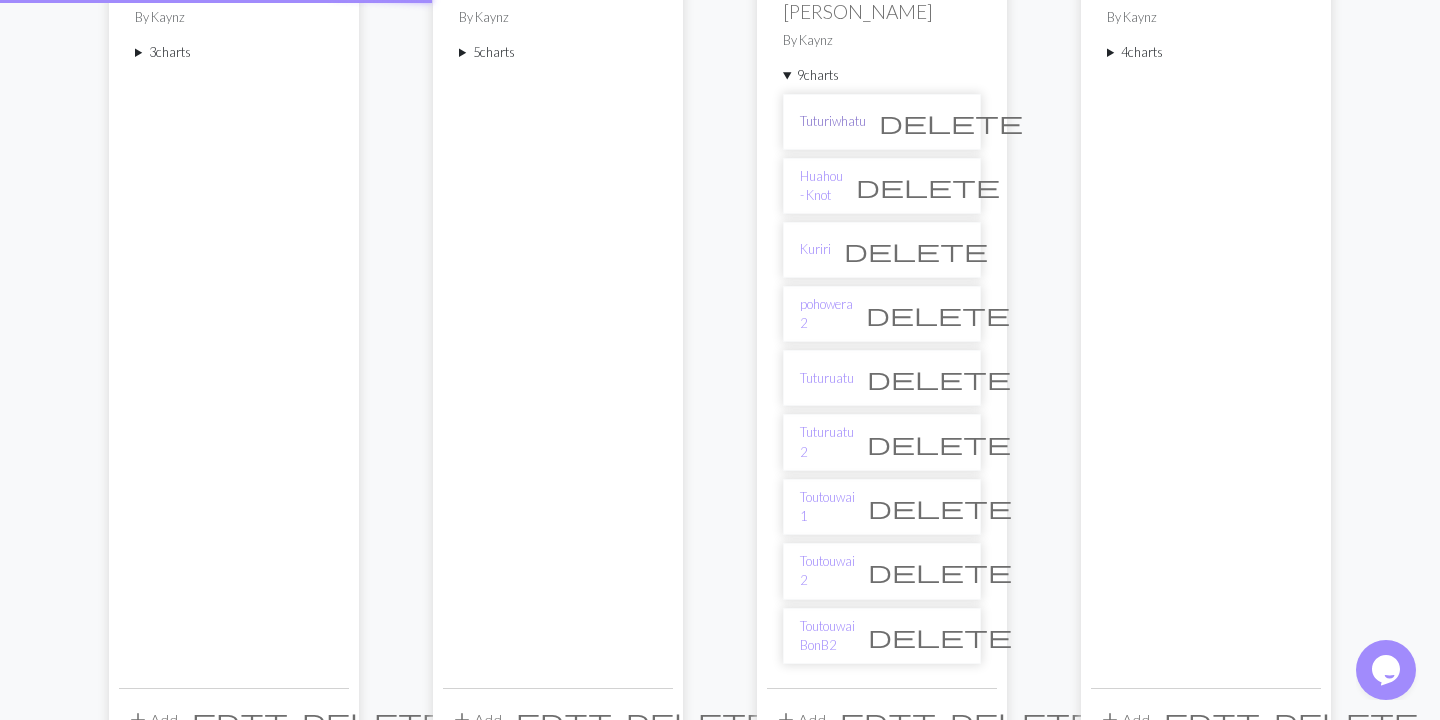click on "Tuturiwhatu" at bounding box center (833, 121) 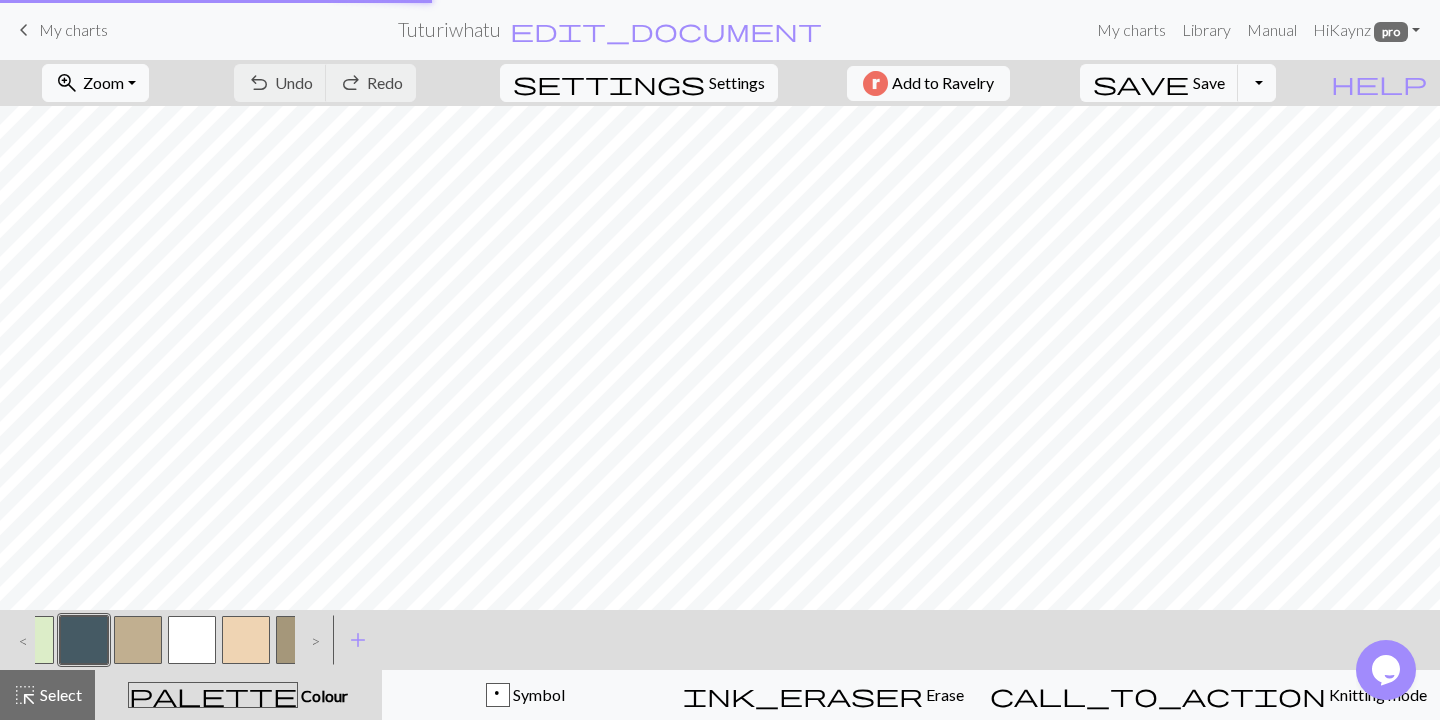 scroll, scrollTop: 0, scrollLeft: 0, axis: both 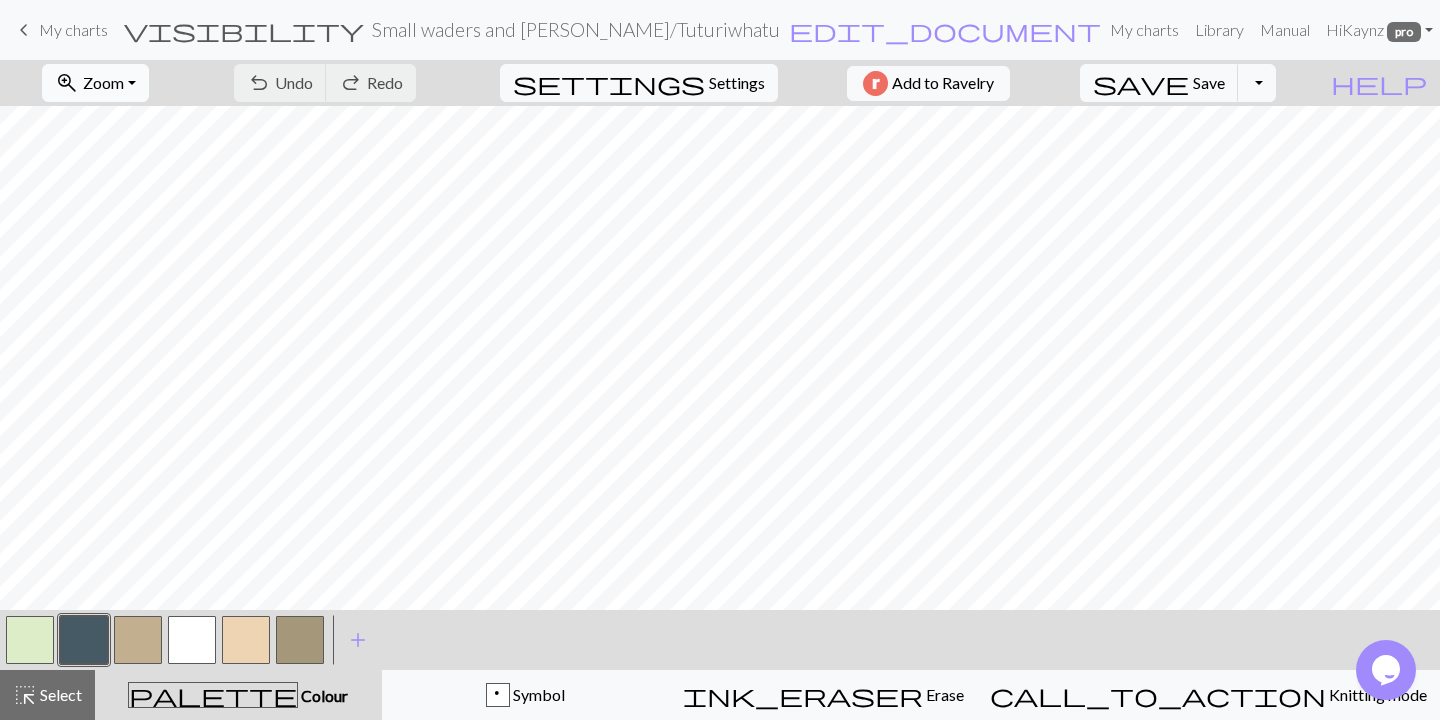 click on "zoom_in Zoom Zoom" at bounding box center (95, 83) 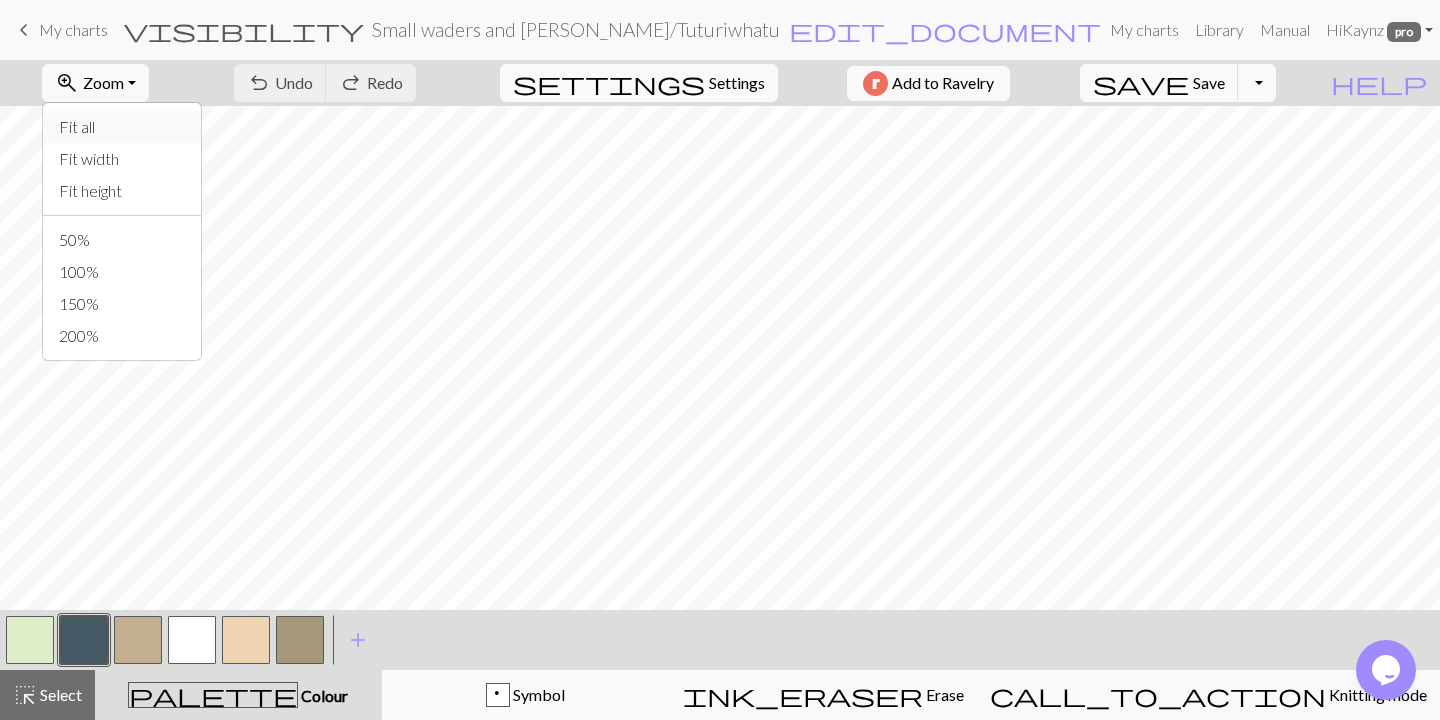 click on "Fit all" at bounding box center [122, 127] 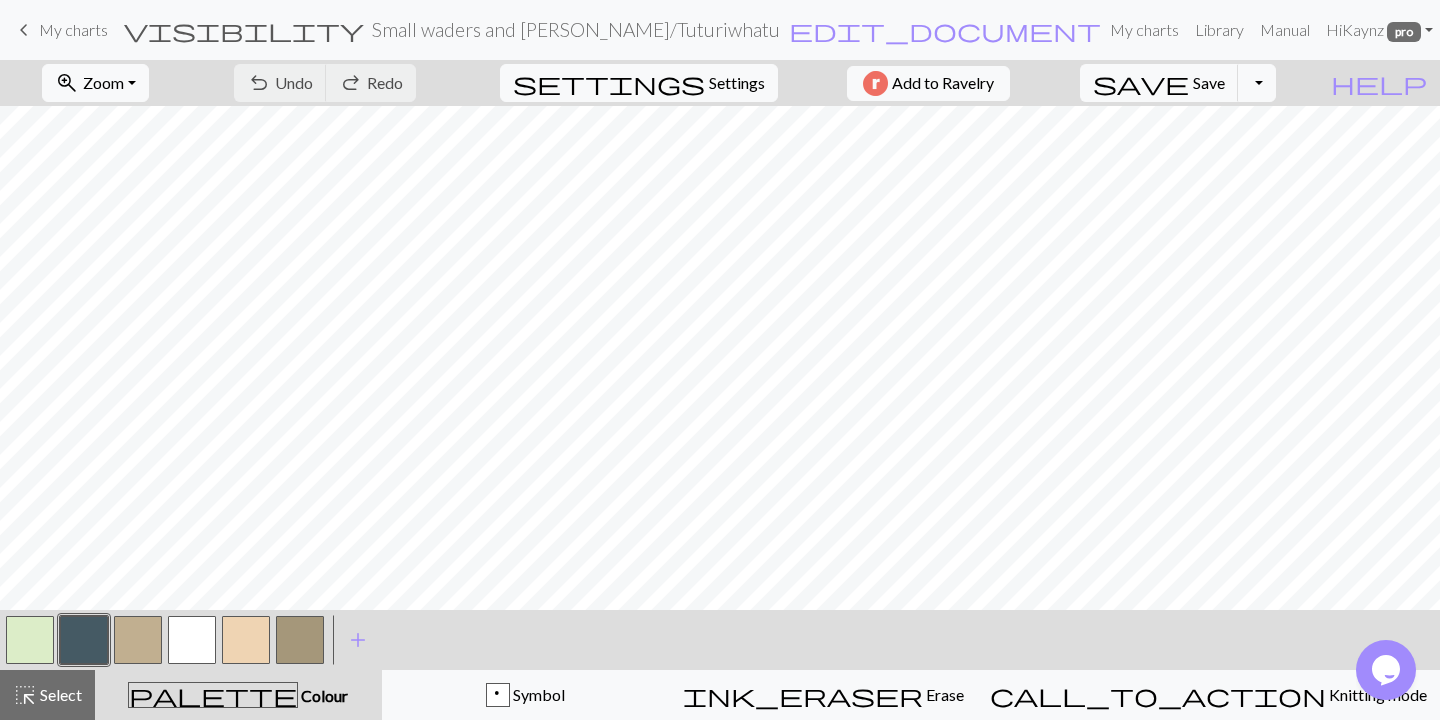 click at bounding box center (300, 640) 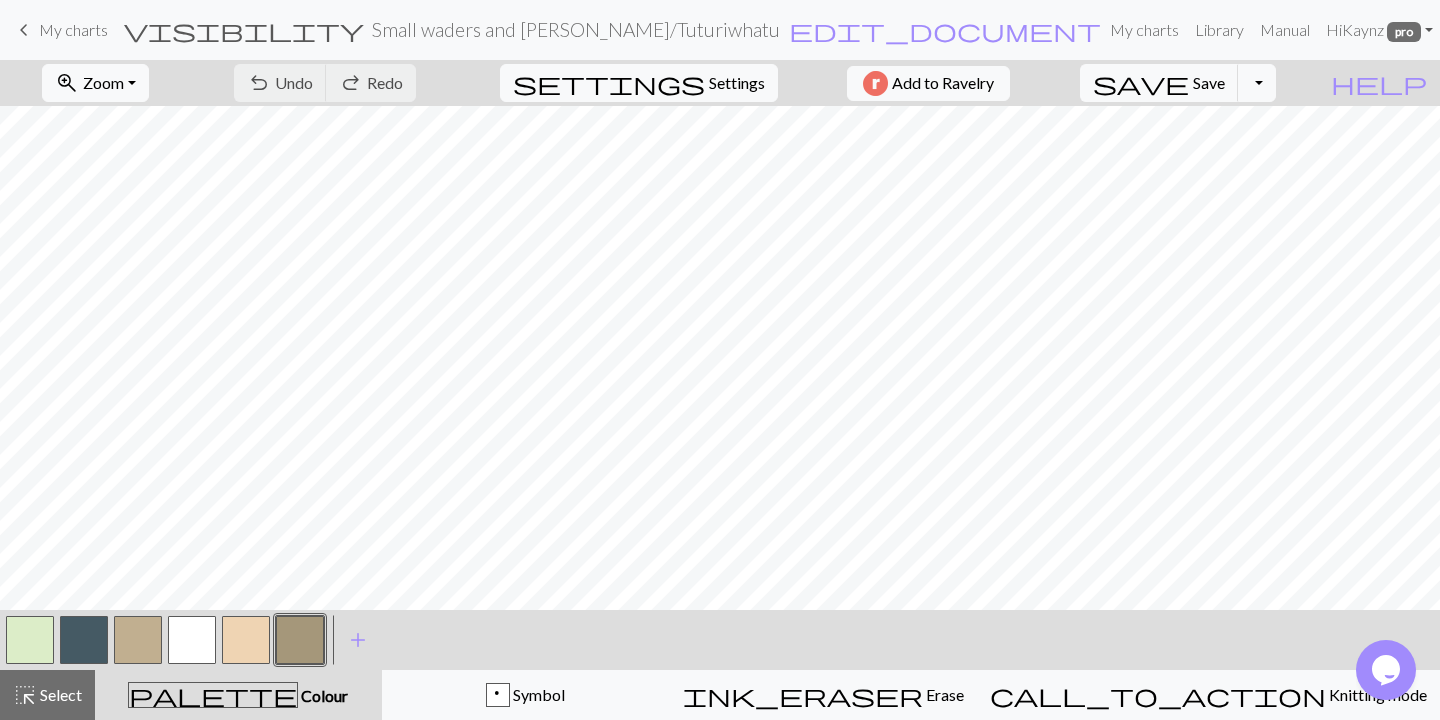 click at bounding box center (300, 640) 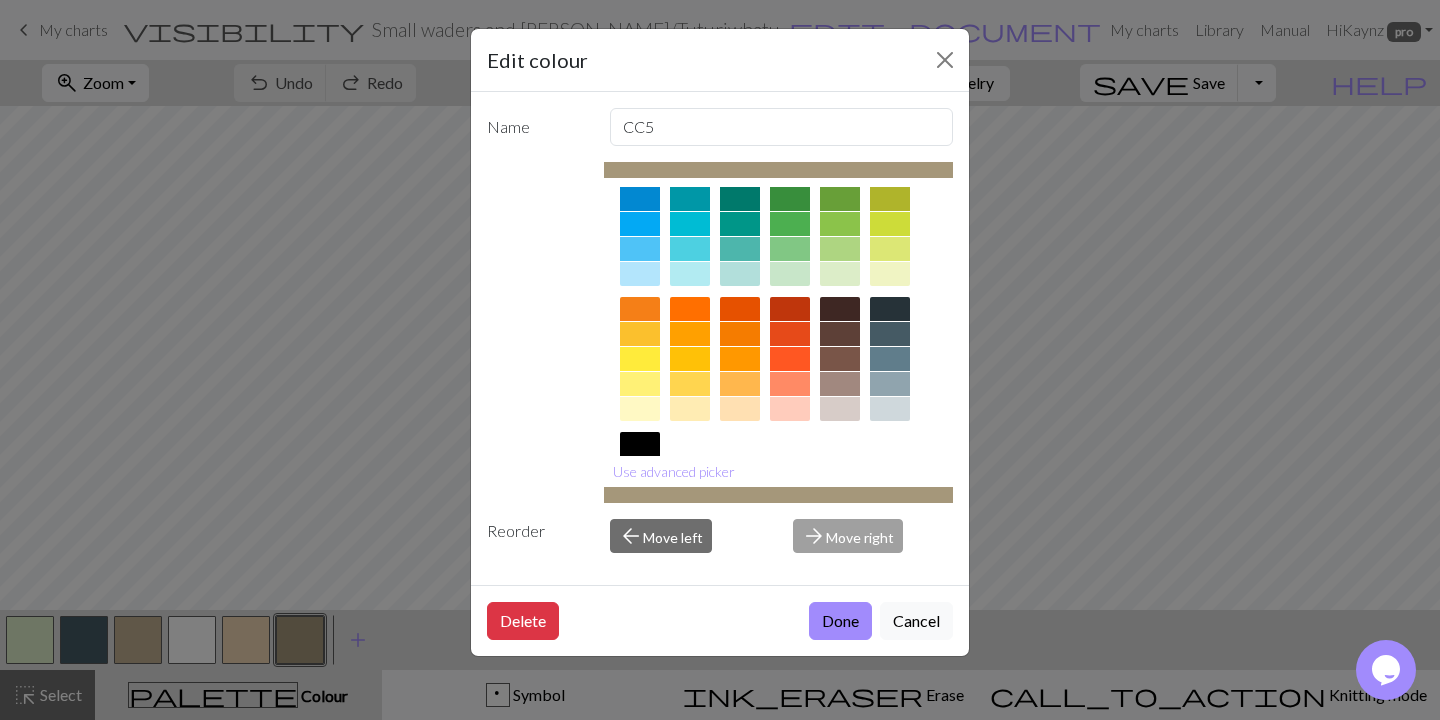 scroll, scrollTop: 178, scrollLeft: 0, axis: vertical 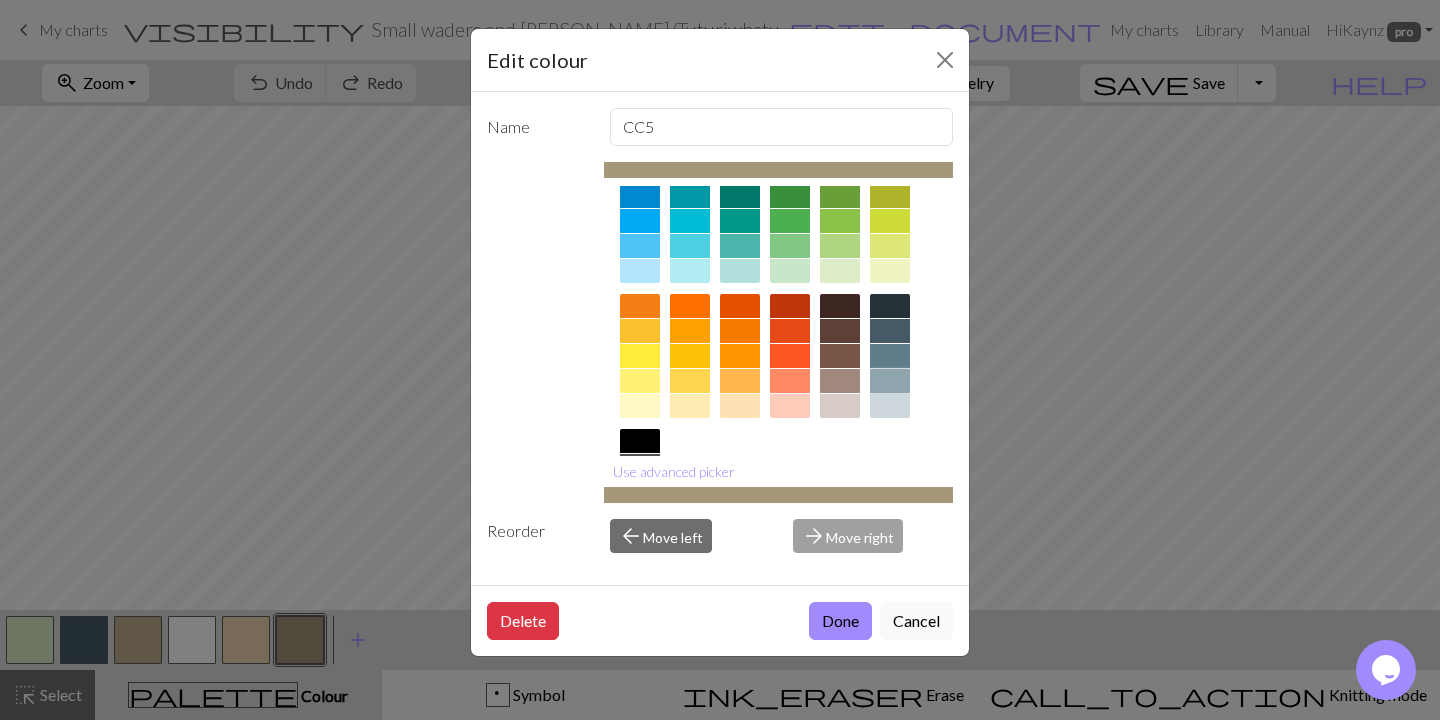 click at bounding box center [890, 381] 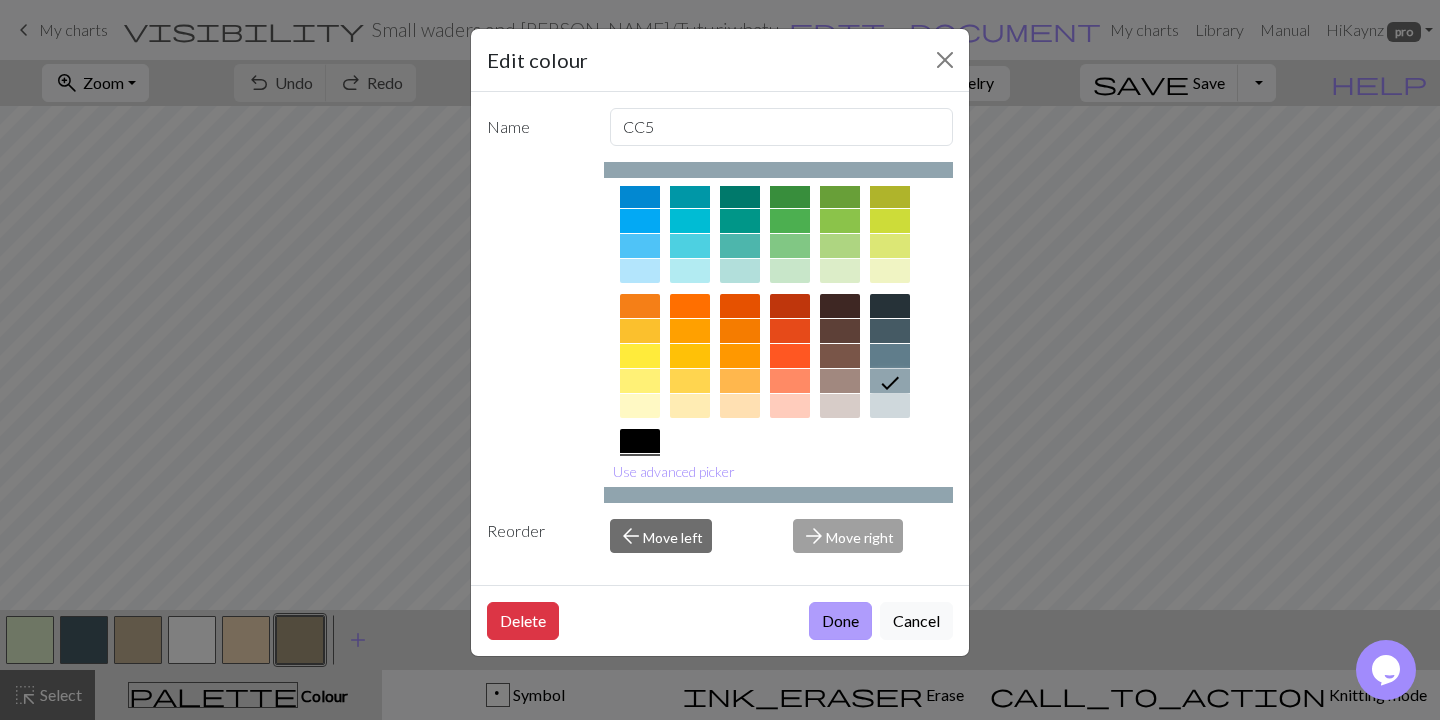 click on "Done" at bounding box center [840, 621] 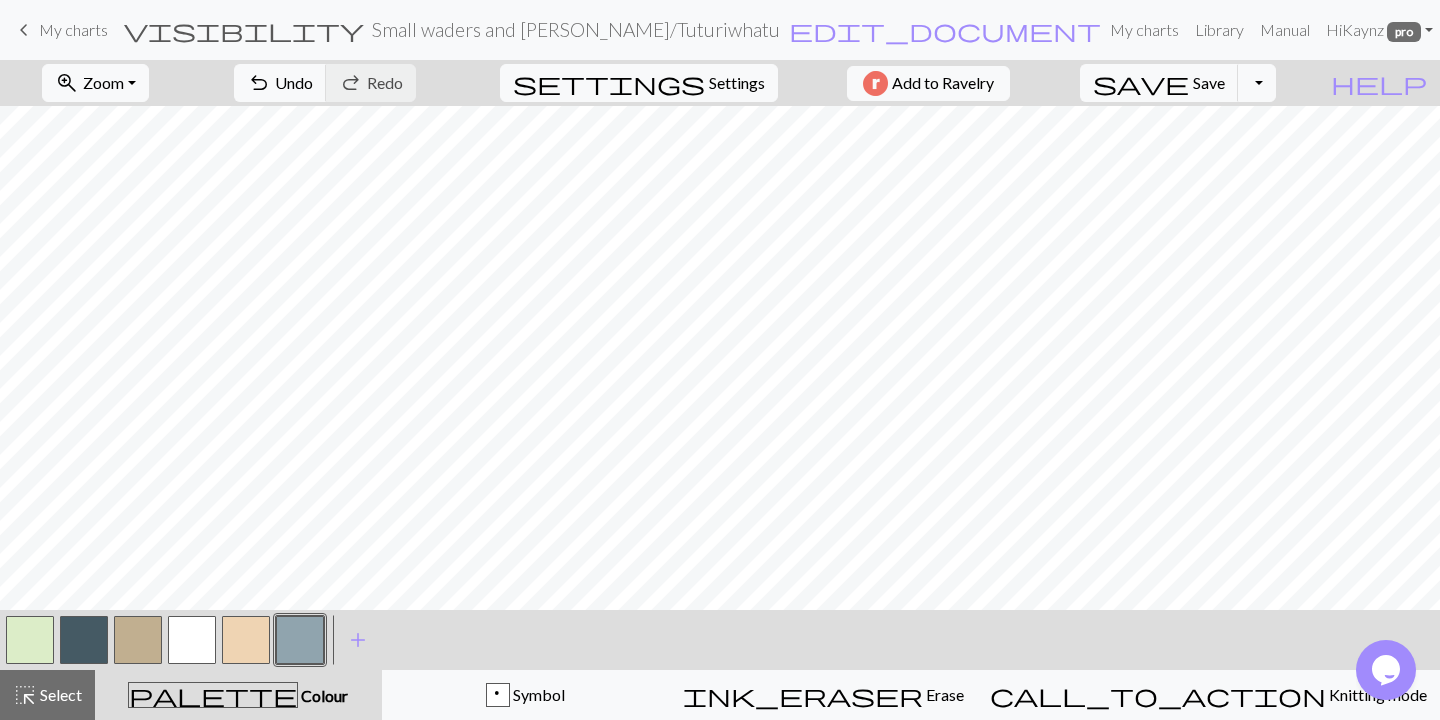 click at bounding box center (300, 640) 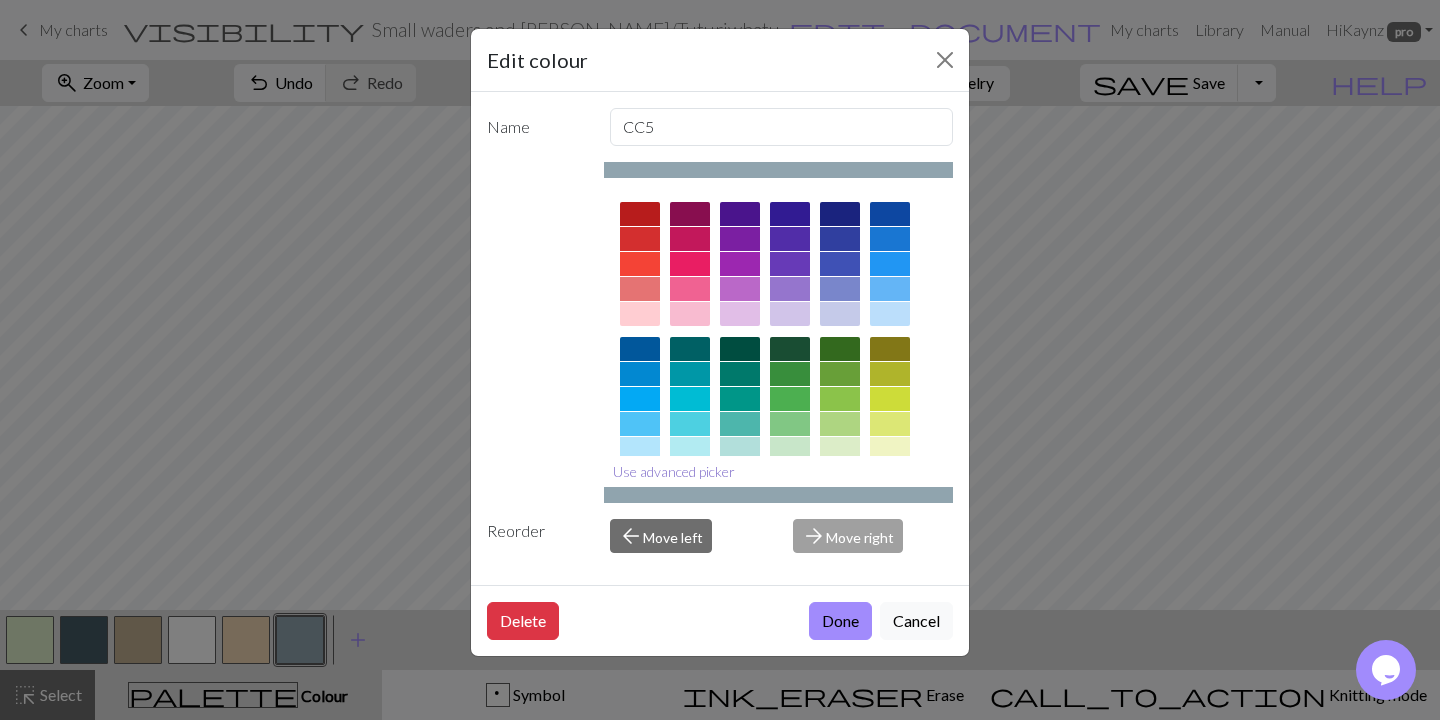 click on "Use advanced picker" at bounding box center (674, 471) 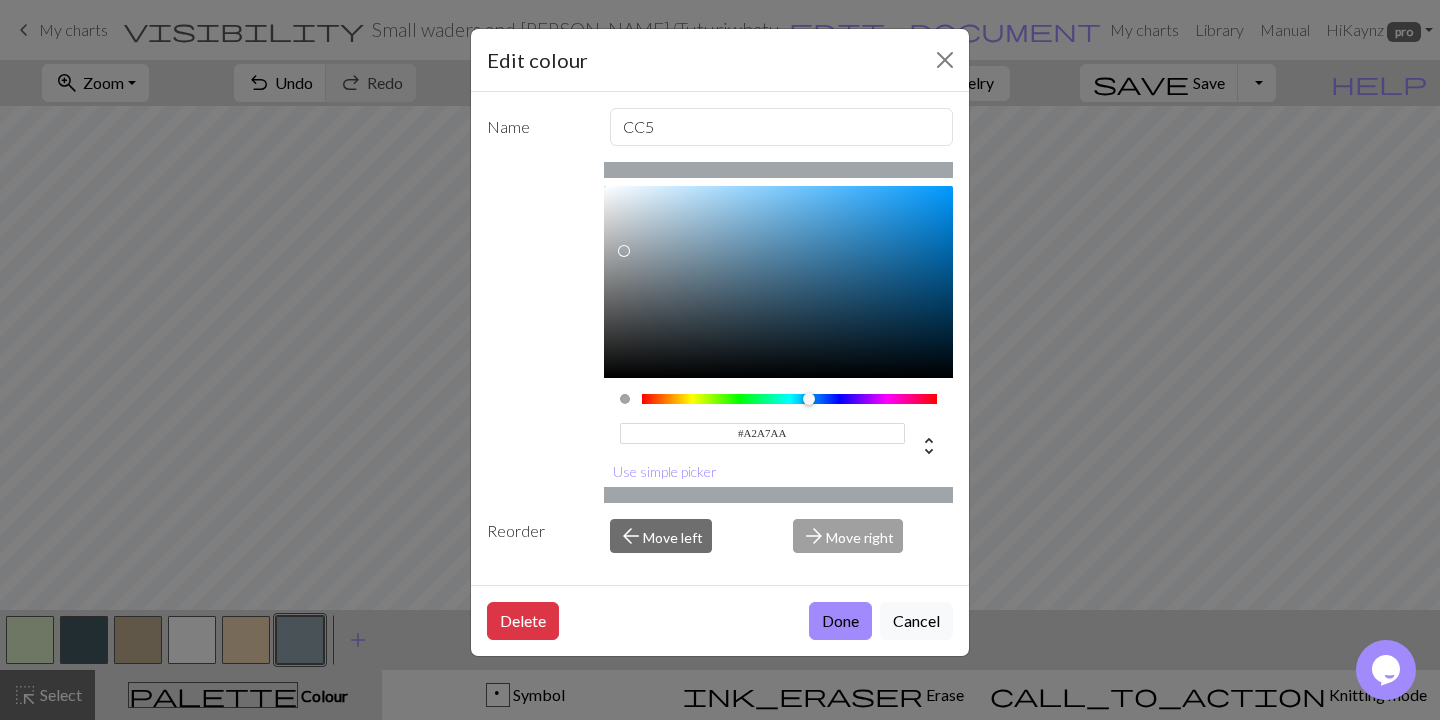 type on "#A6A9AB" 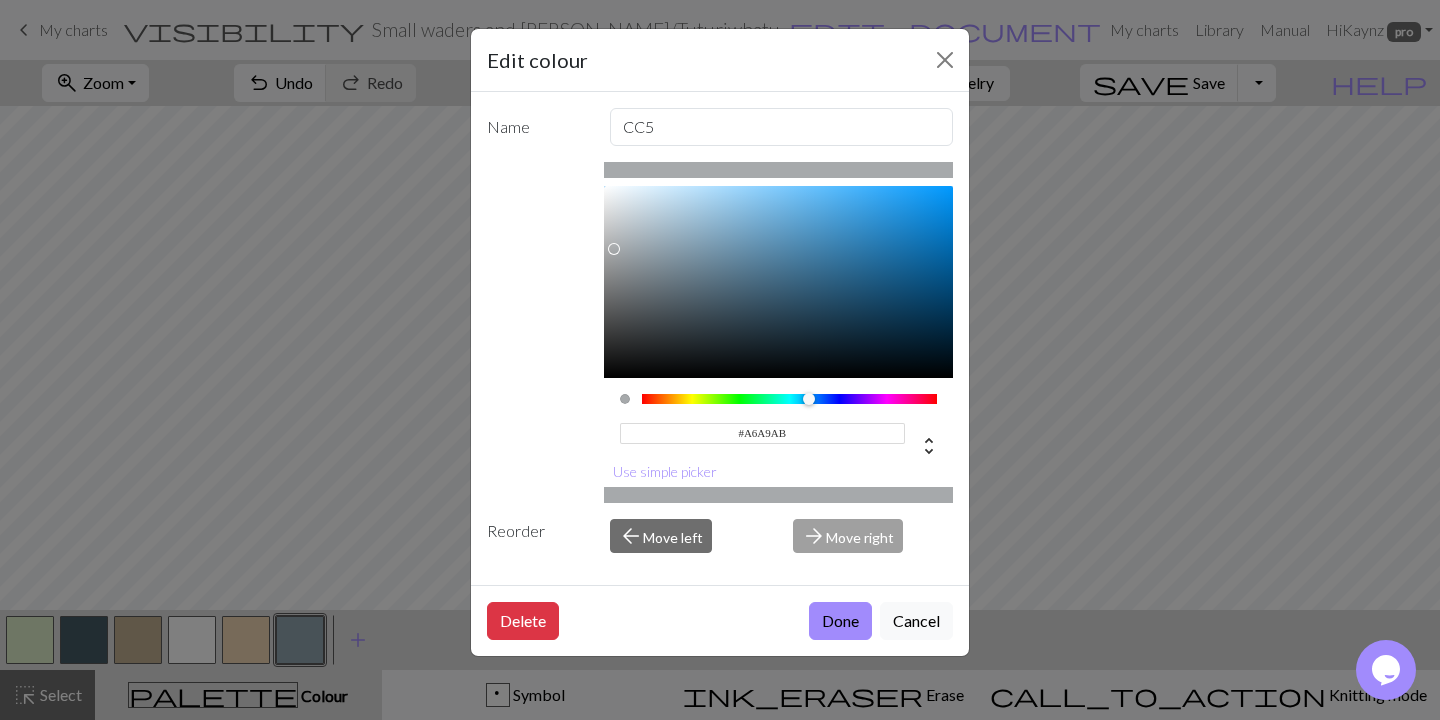 drag, startPoint x: 662, startPoint y: 248, endPoint x: 614, endPoint y: 249, distance: 48.010414 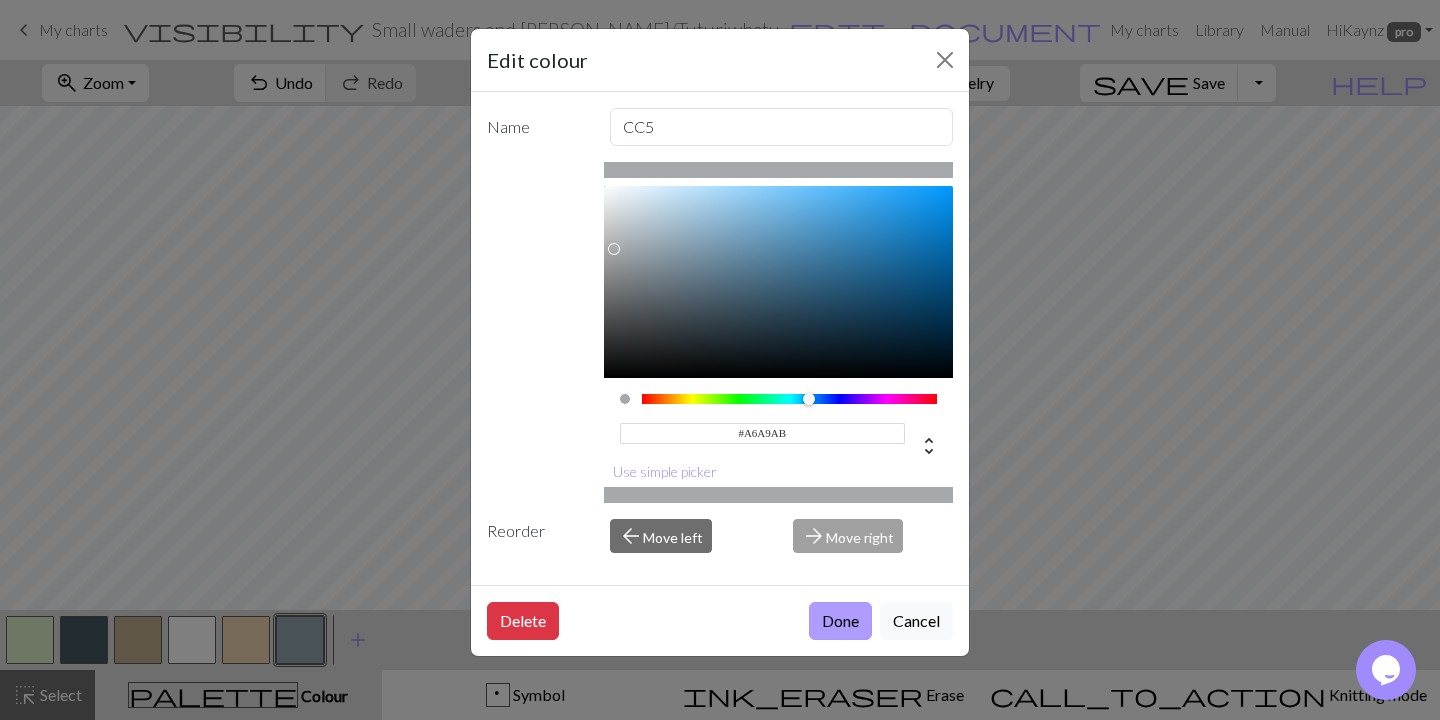 click on "Done" at bounding box center (840, 621) 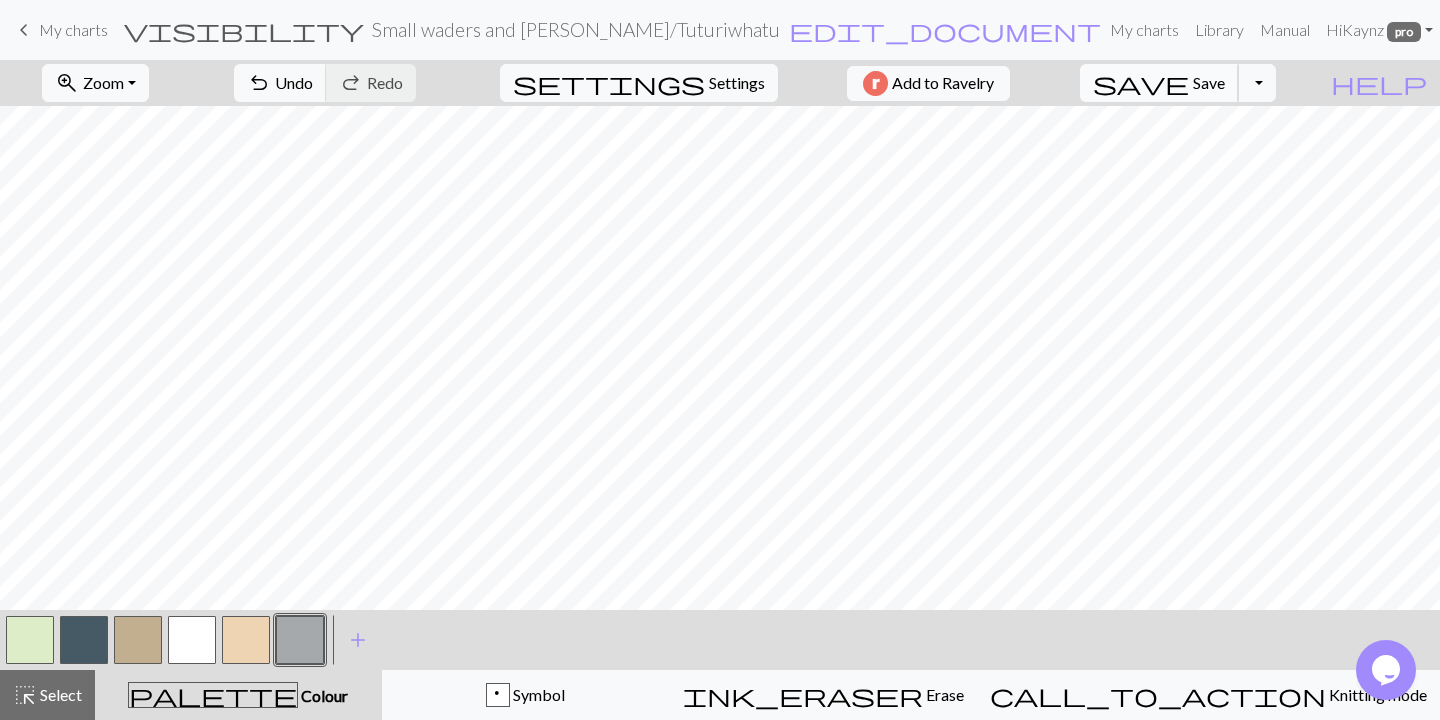 click on "Save" at bounding box center [1209, 82] 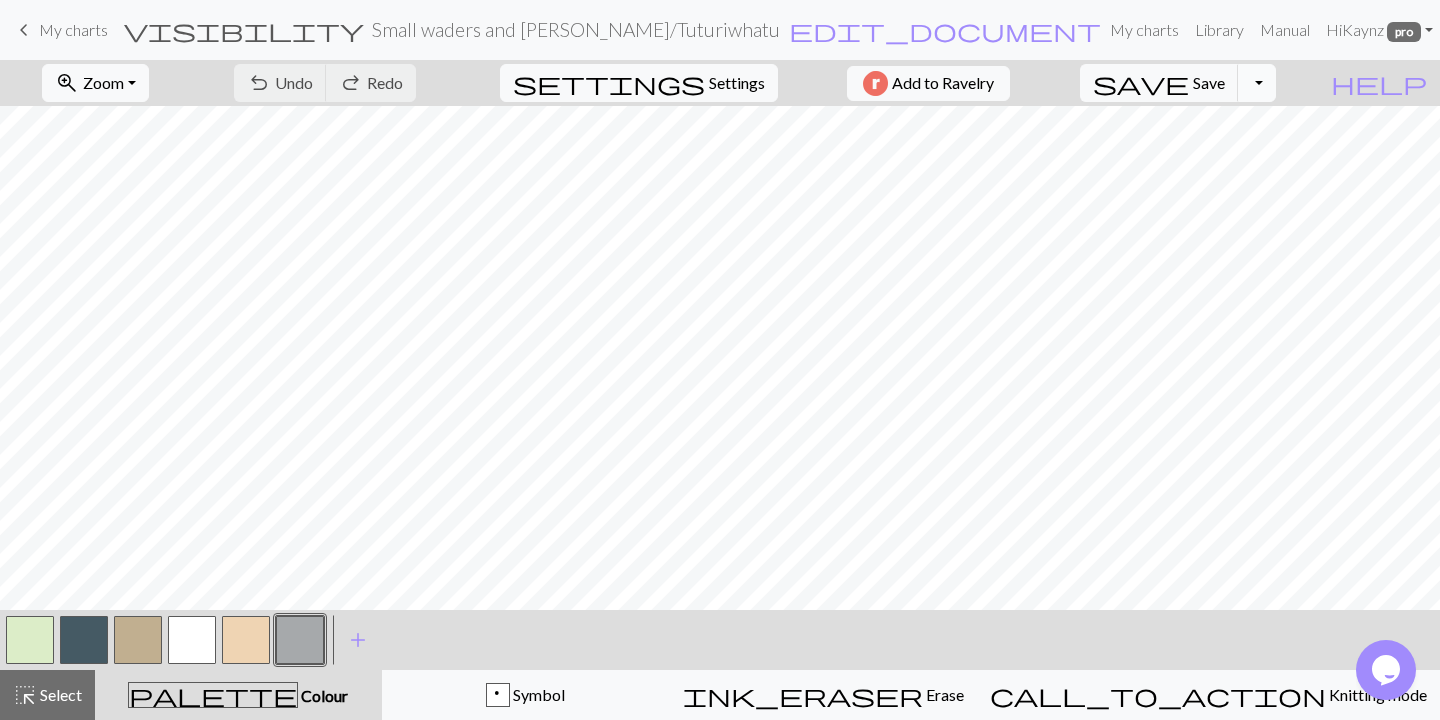 click on "Toggle Dropdown" at bounding box center (1257, 83) 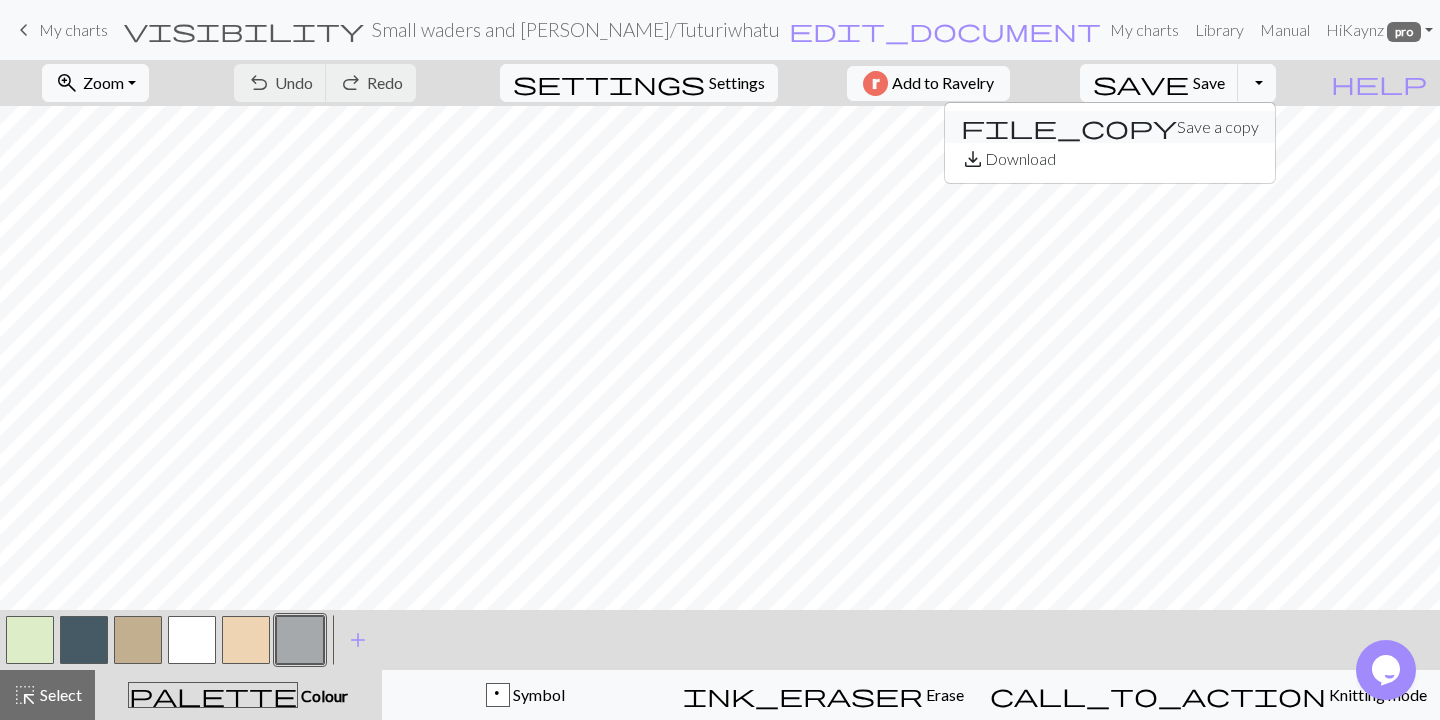 click on "file_copy  Save a copy" at bounding box center [1110, 127] 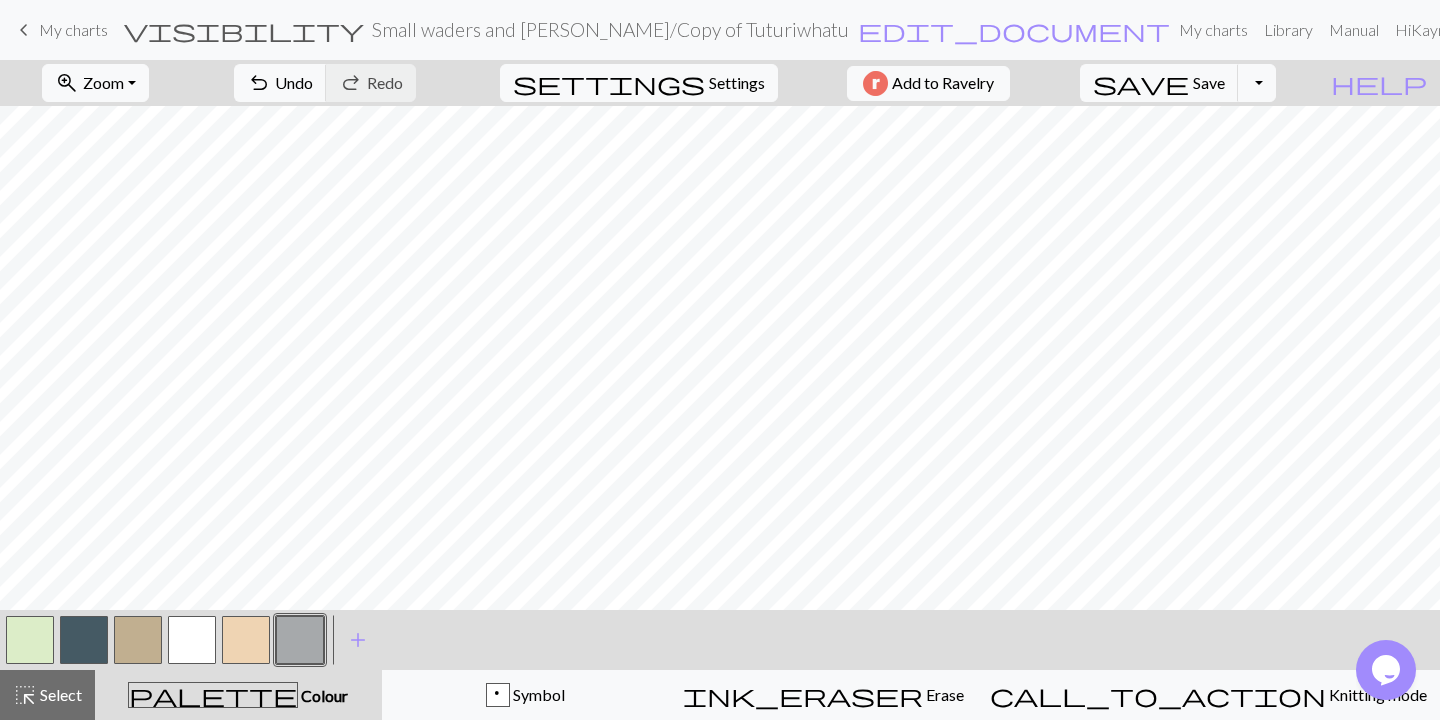 click at bounding box center [30, 640] 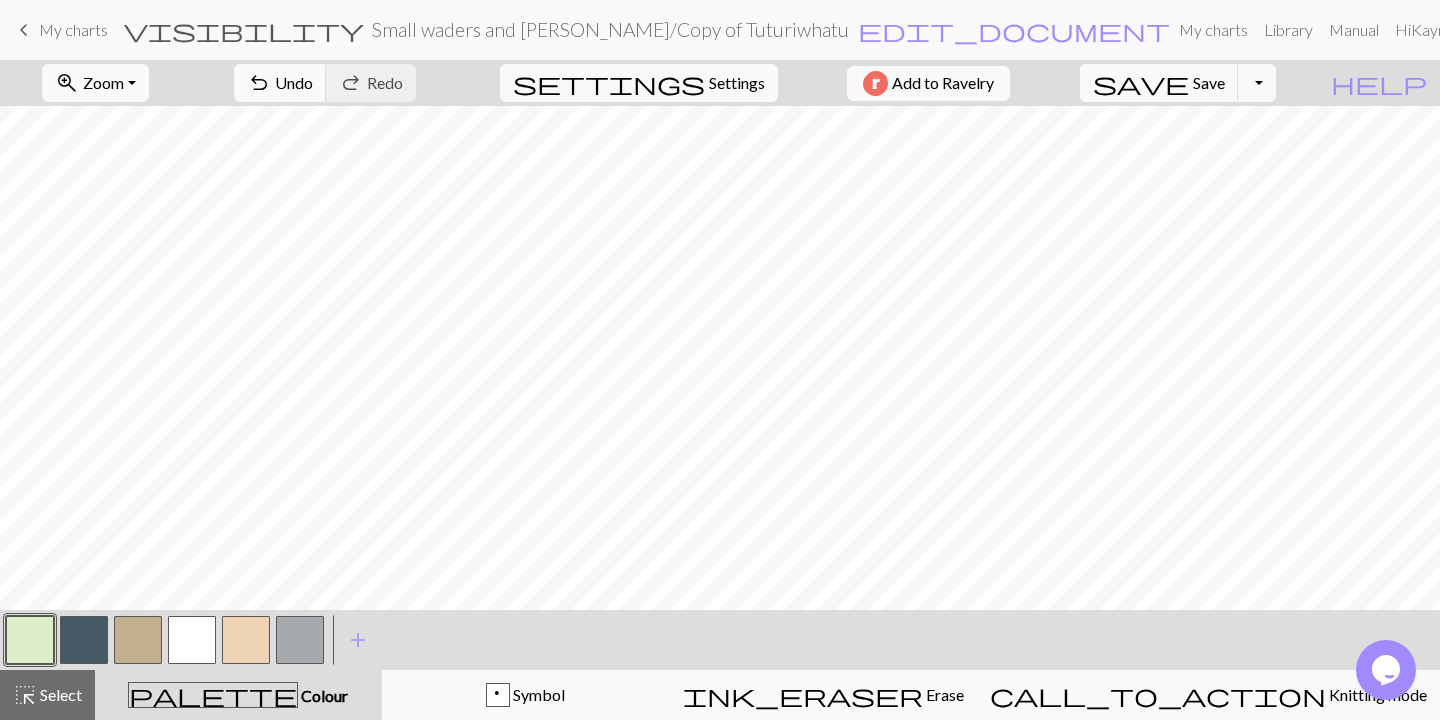 click at bounding box center (30, 640) 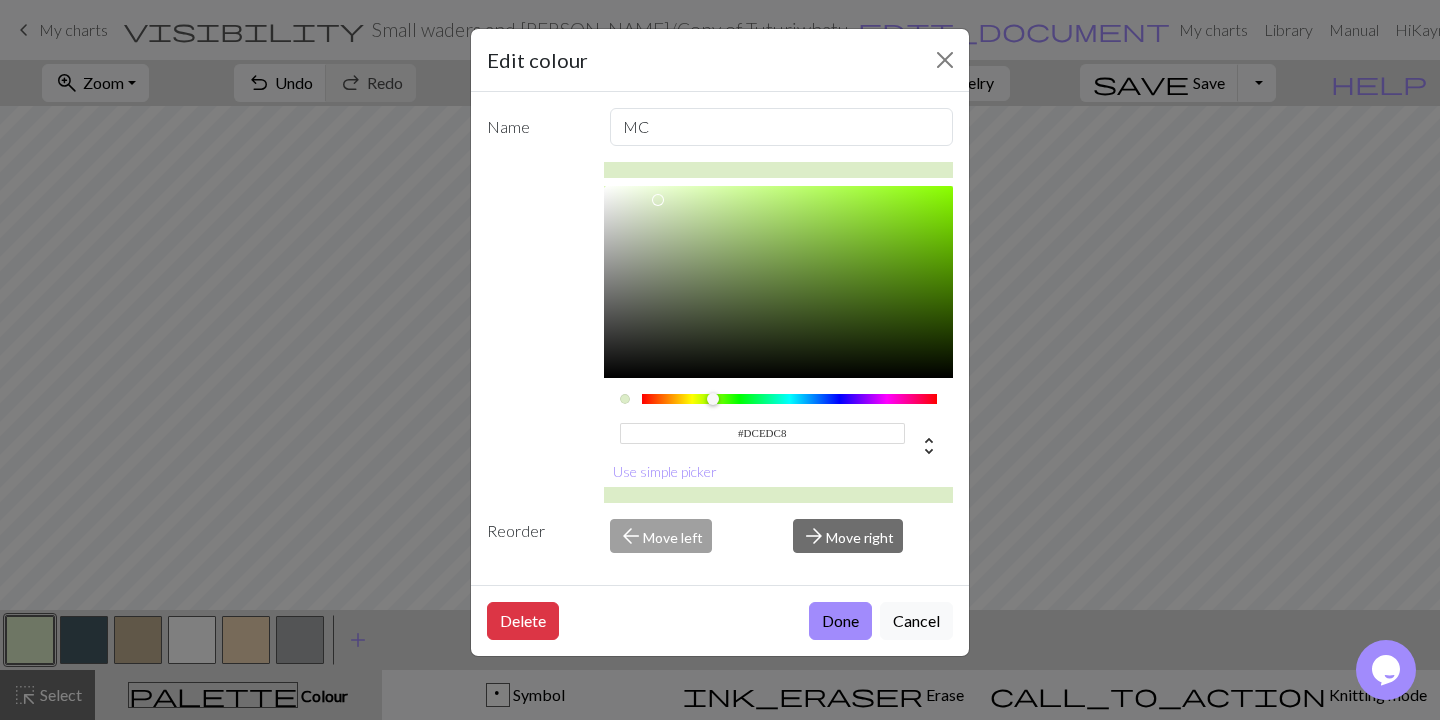 type on "#5C9914" 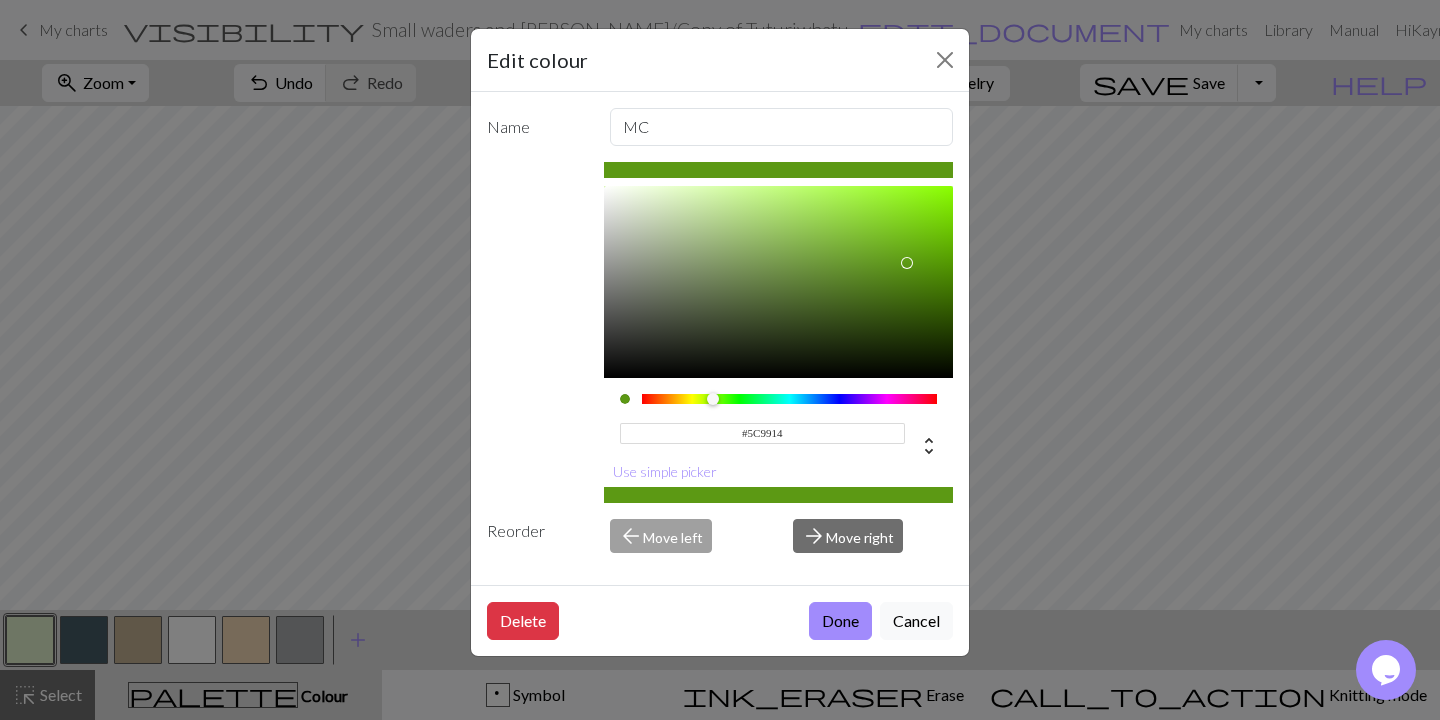click at bounding box center (779, 282) 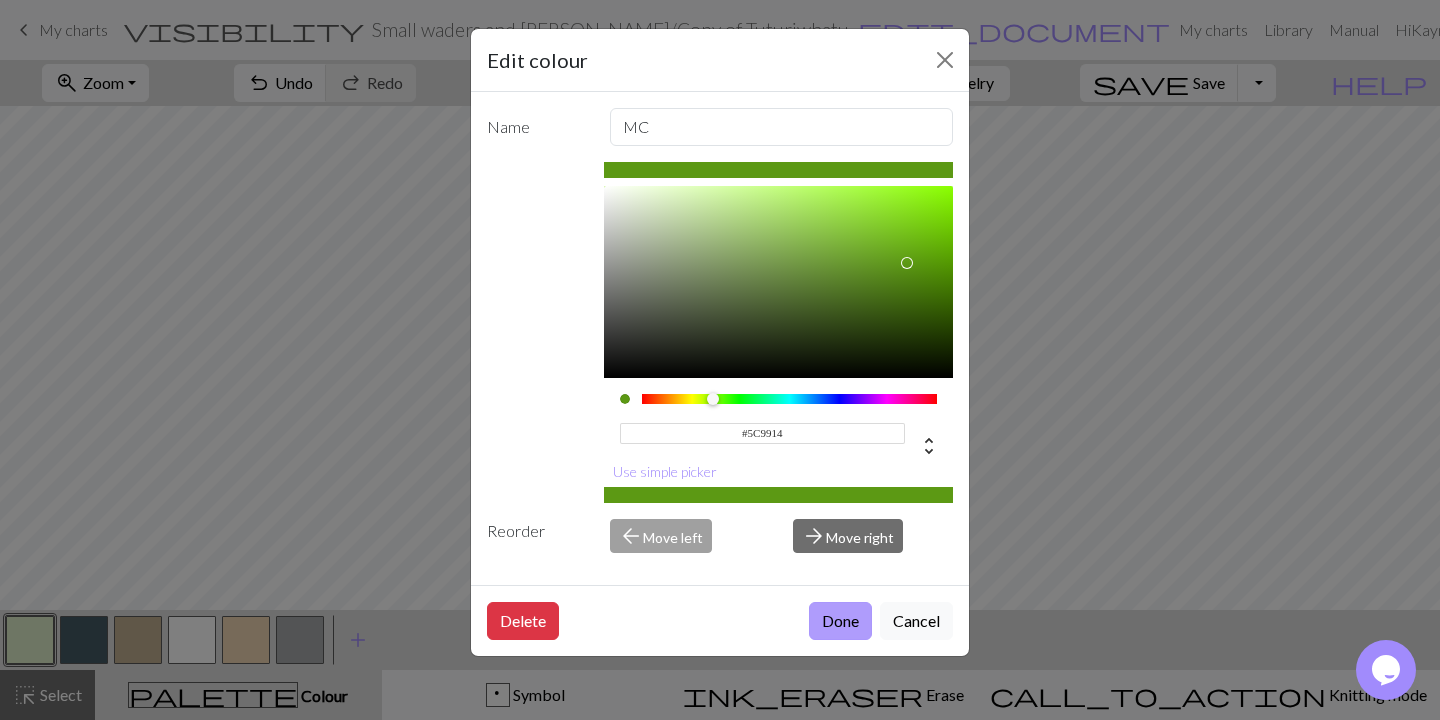 click on "Done" at bounding box center [840, 621] 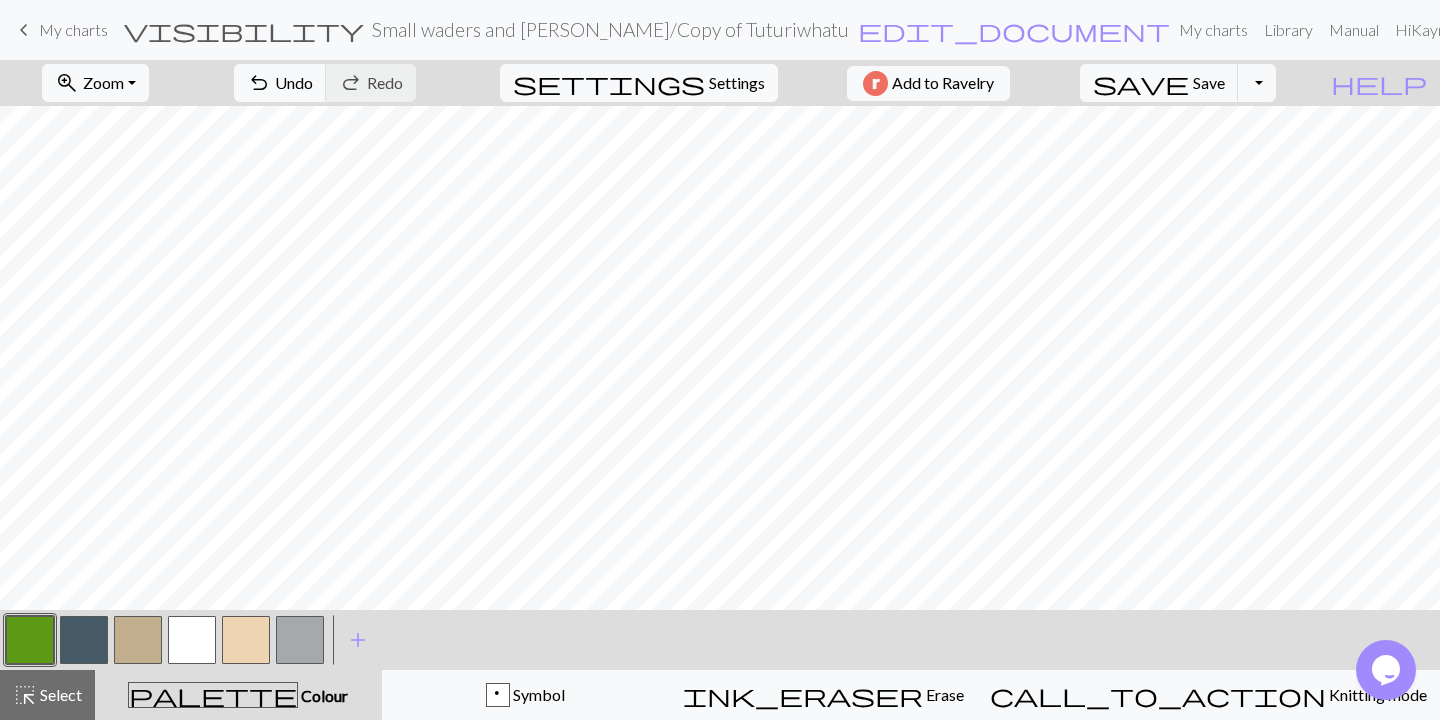 click at bounding box center (30, 640) 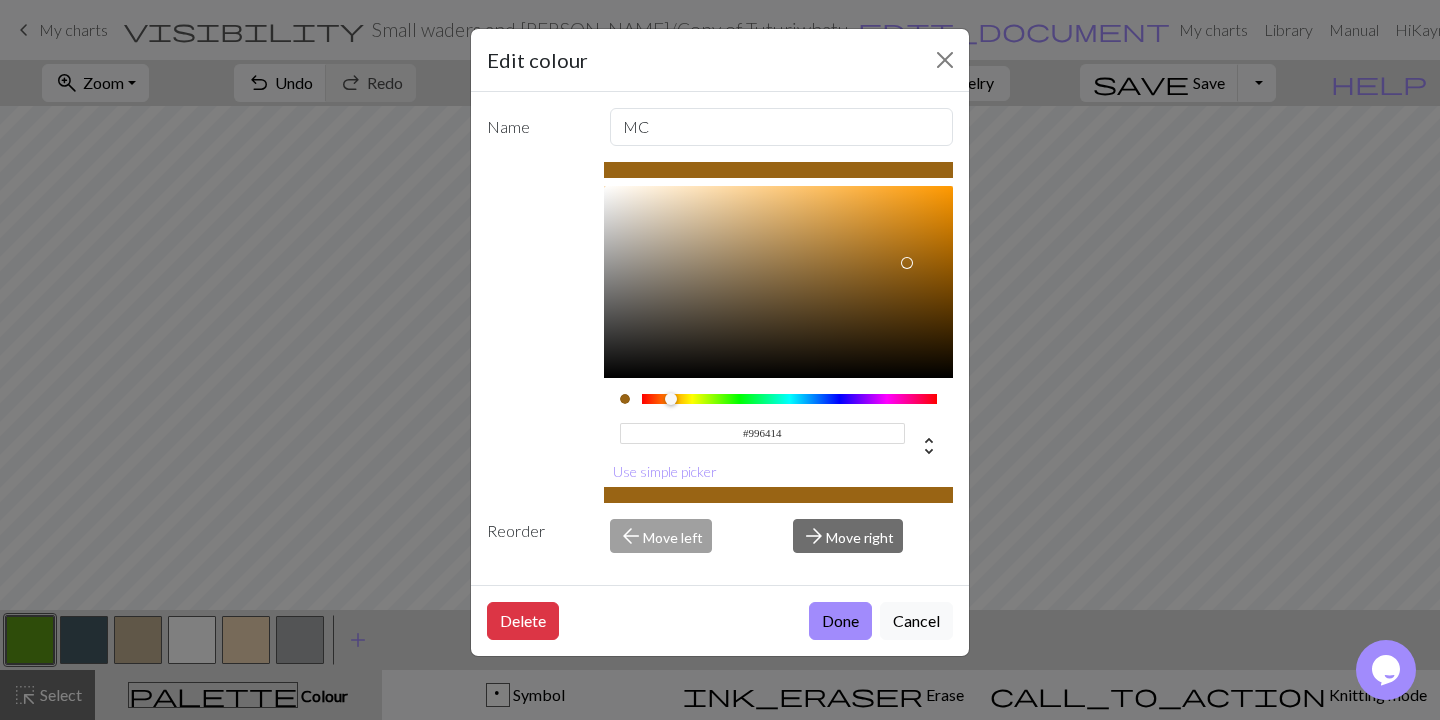 click at bounding box center [790, 399] 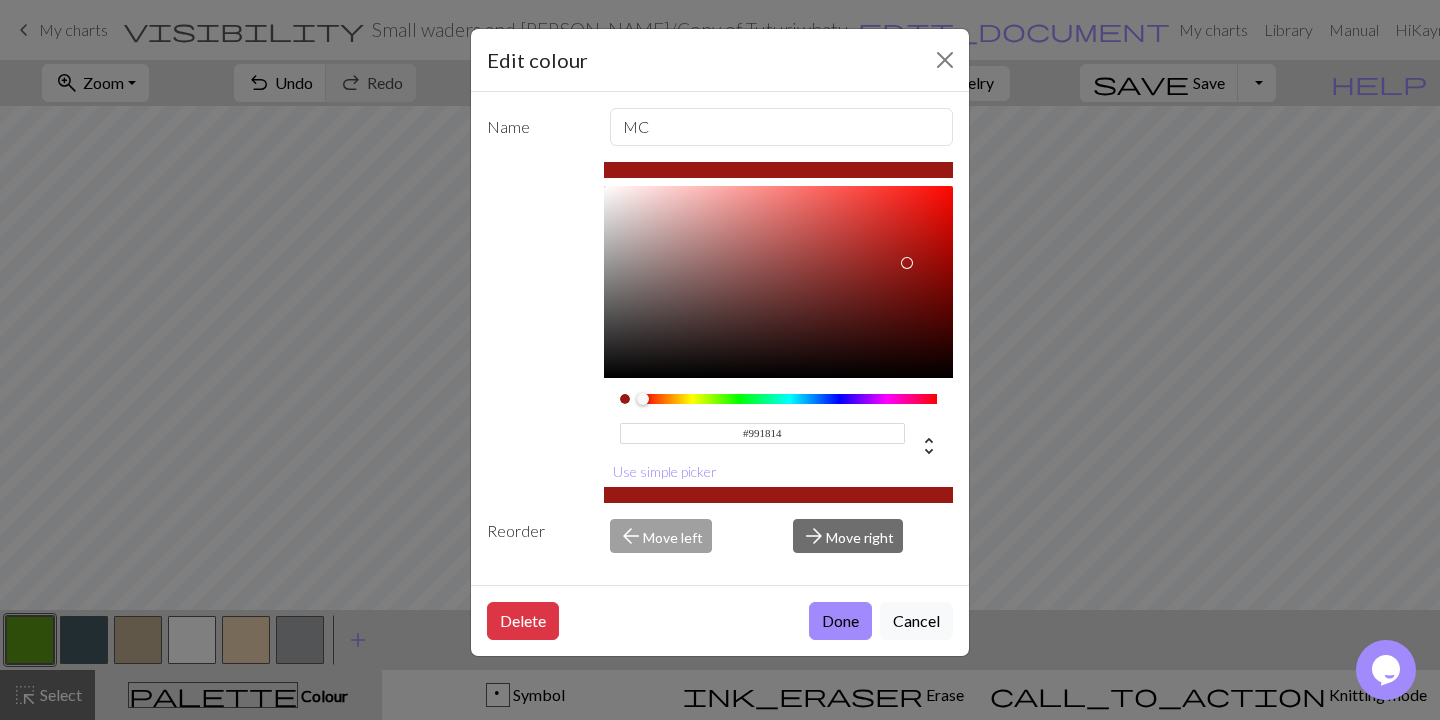 click at bounding box center [790, 399] 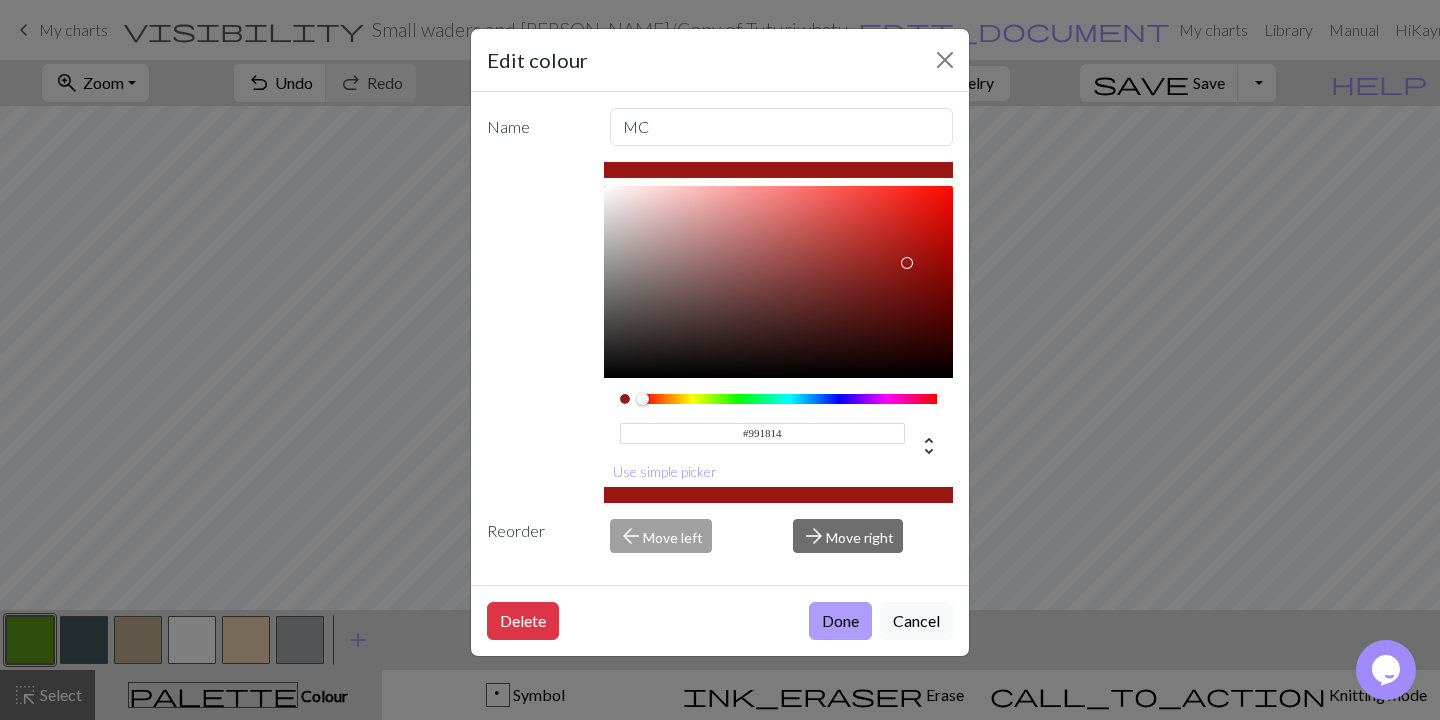 click on "Done" at bounding box center (840, 621) 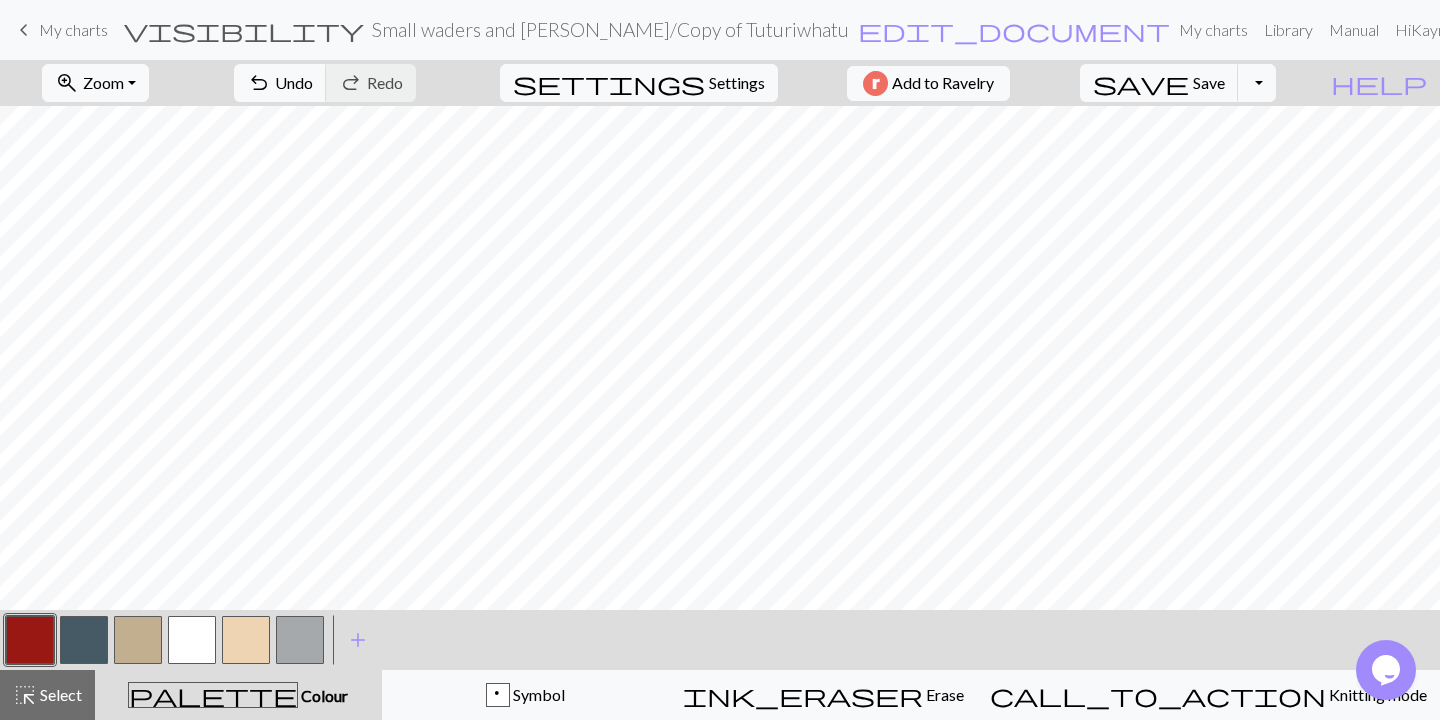click at bounding box center [30, 640] 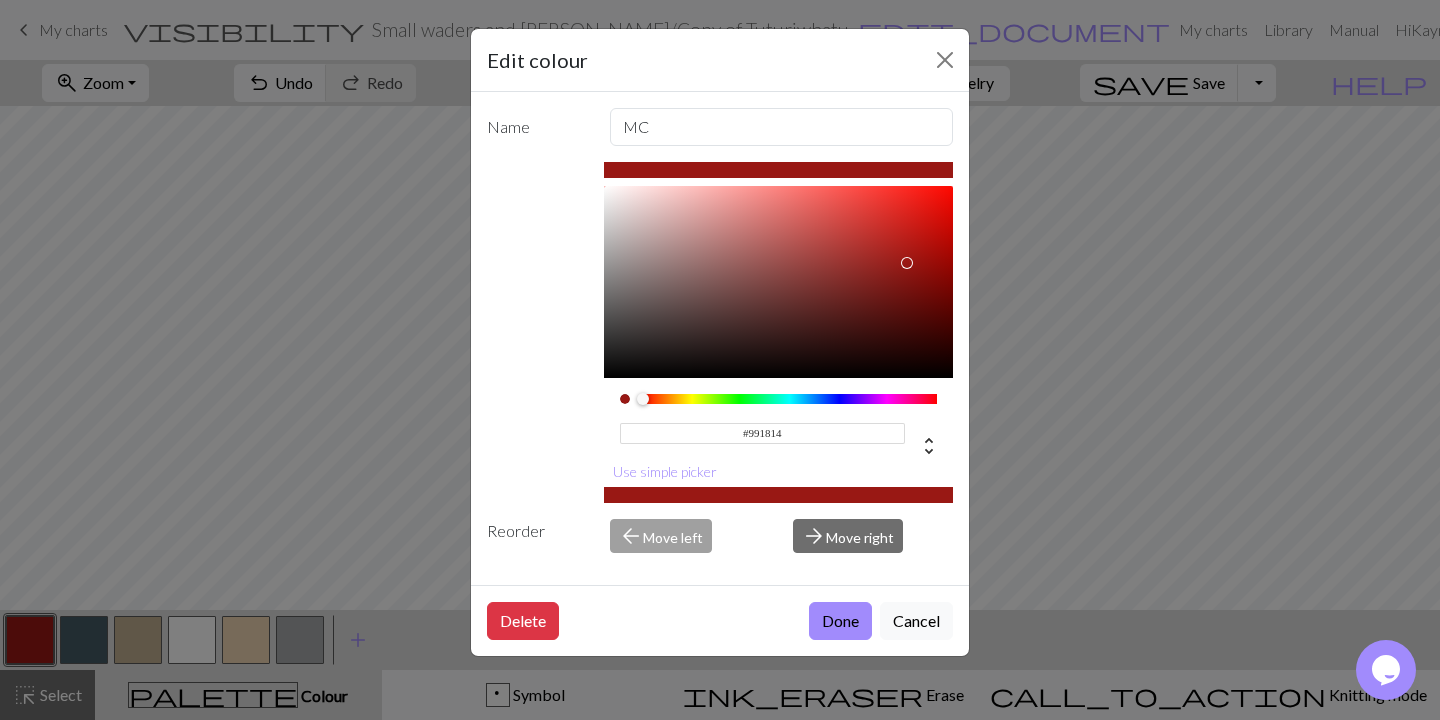type on "#149967" 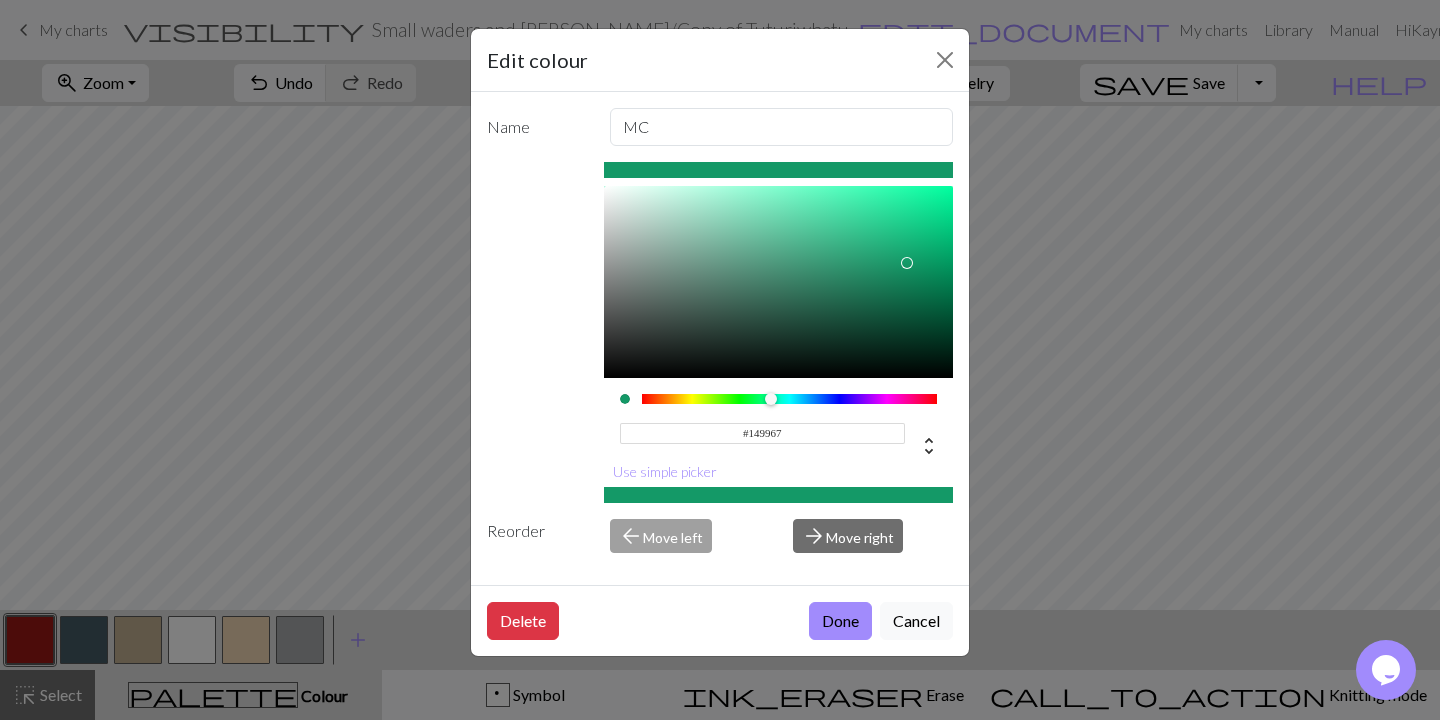 click at bounding box center [790, 399] 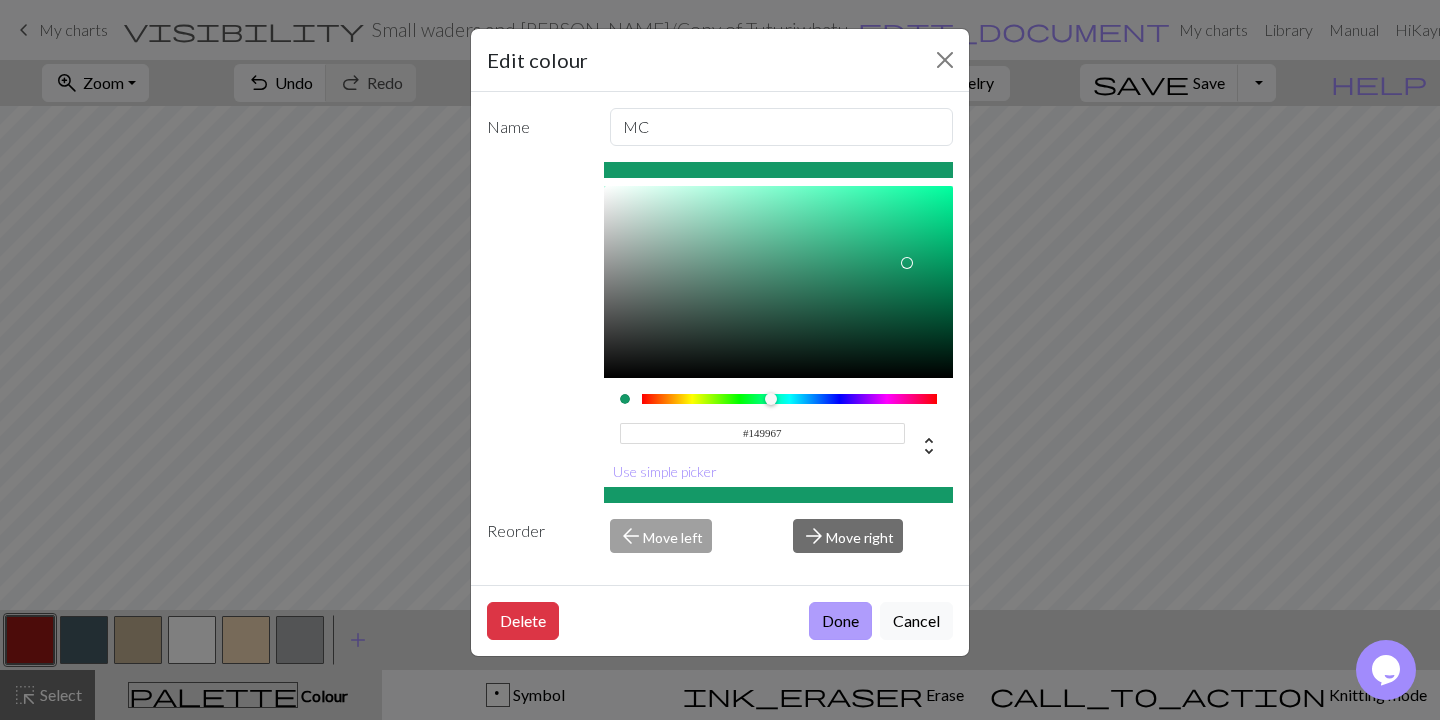 click on "Done" at bounding box center (840, 621) 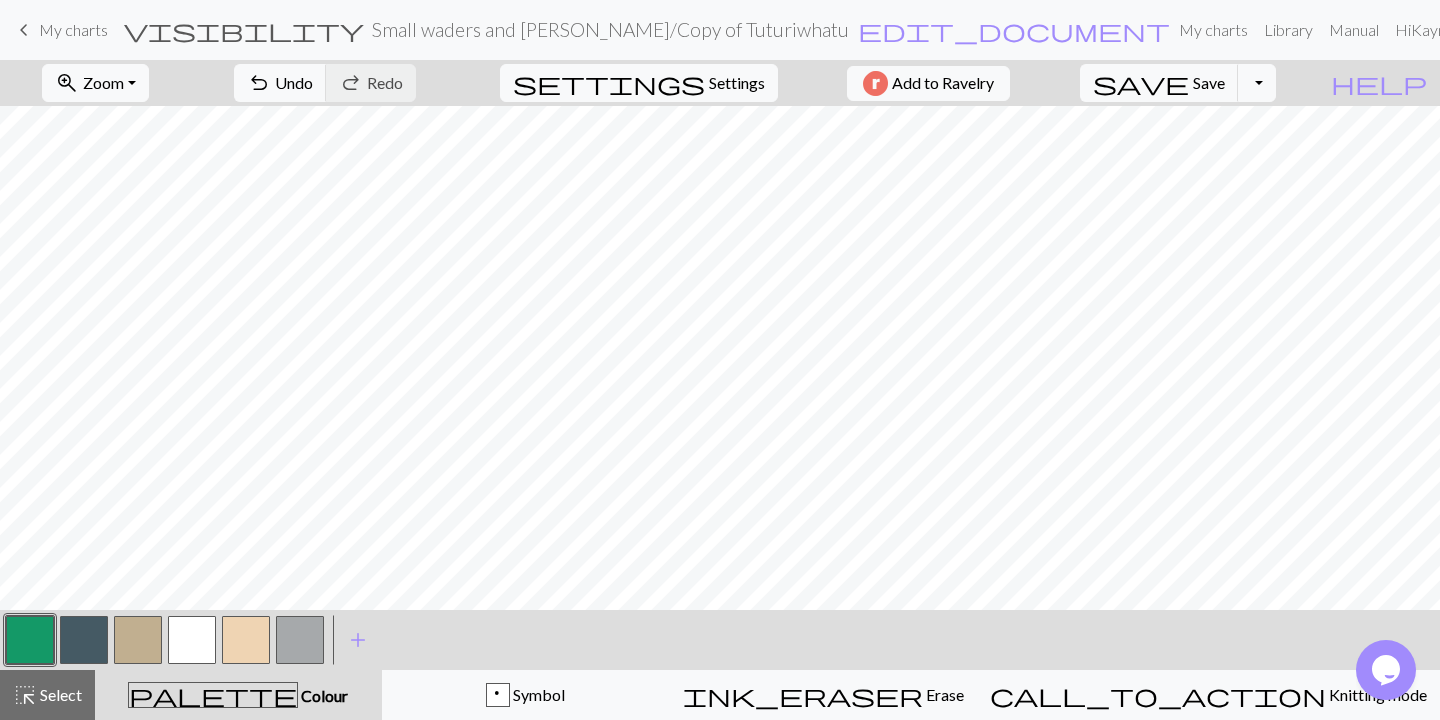 click at bounding box center (30, 640) 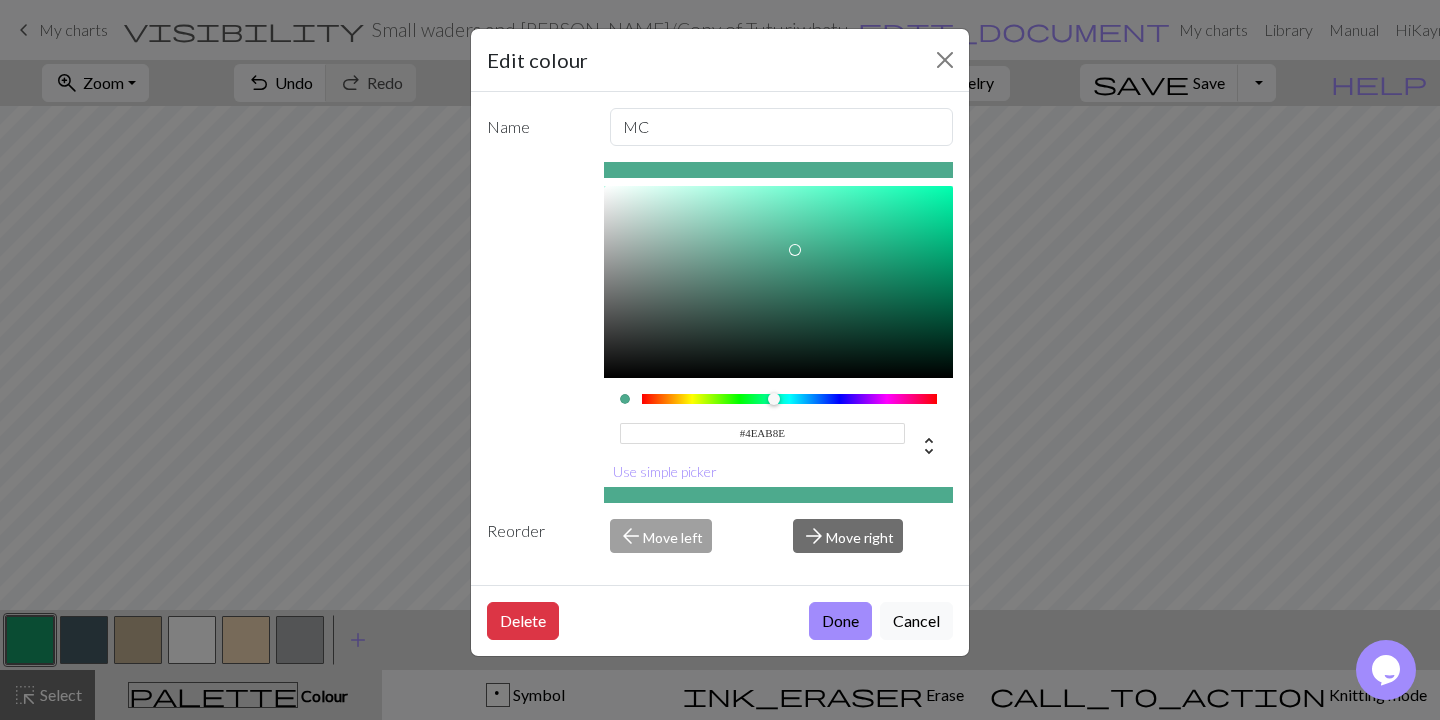 type on "#4FAD90" 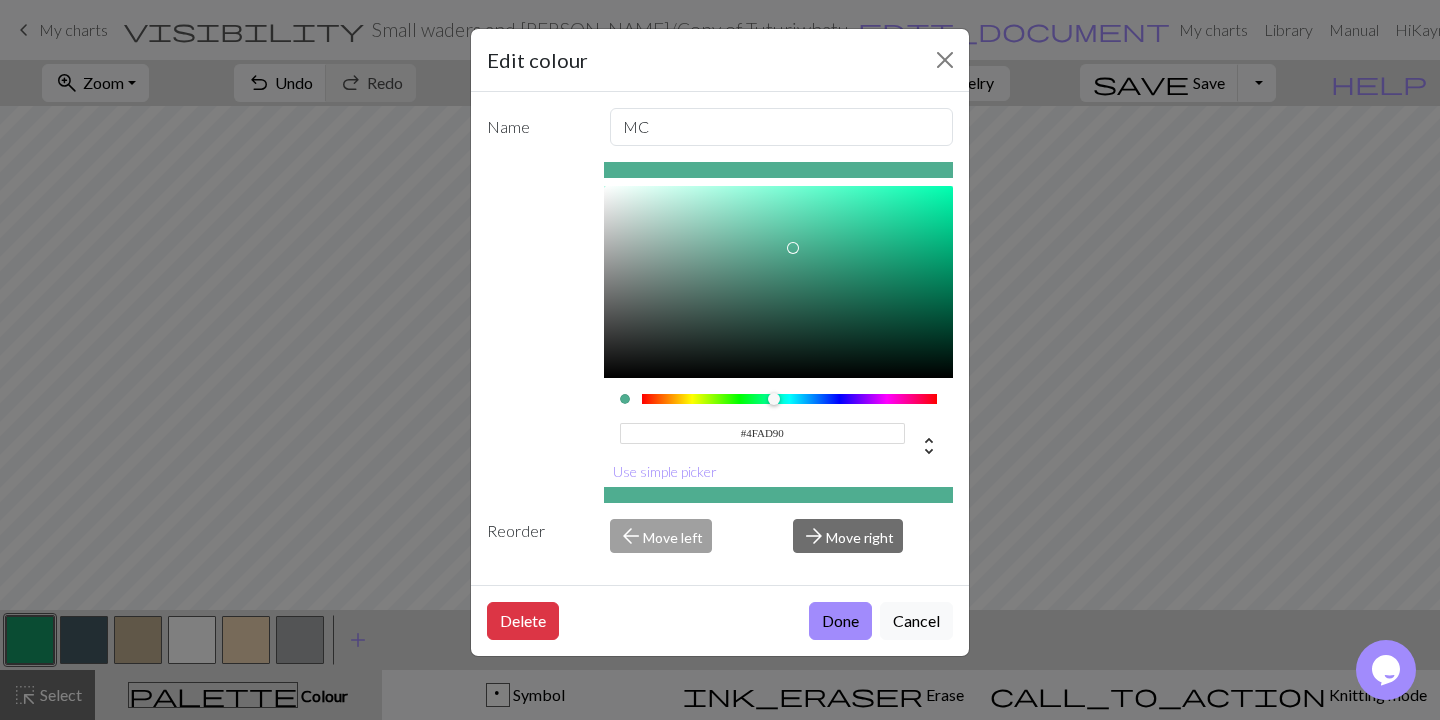 drag, startPoint x: 903, startPoint y: 262, endPoint x: 793, endPoint y: 248, distance: 110.88733 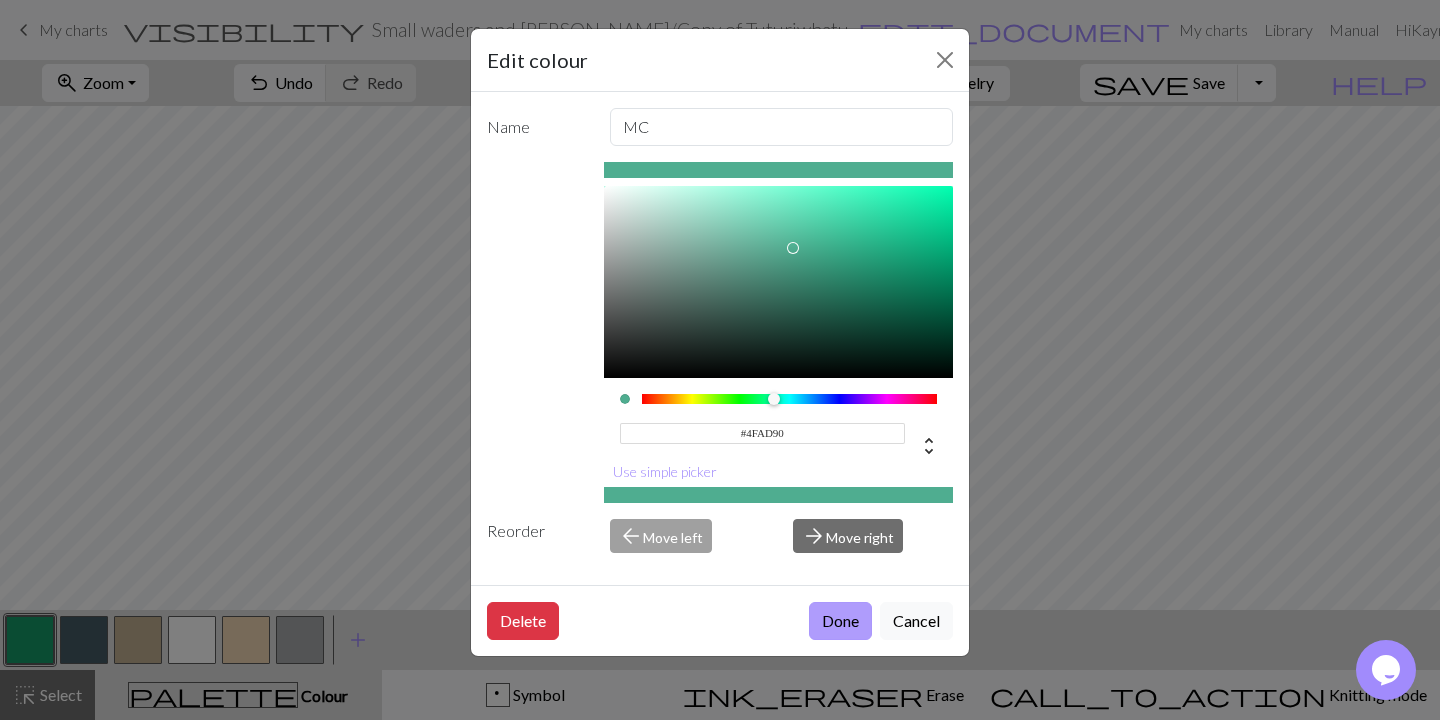 click on "Done" at bounding box center [840, 621] 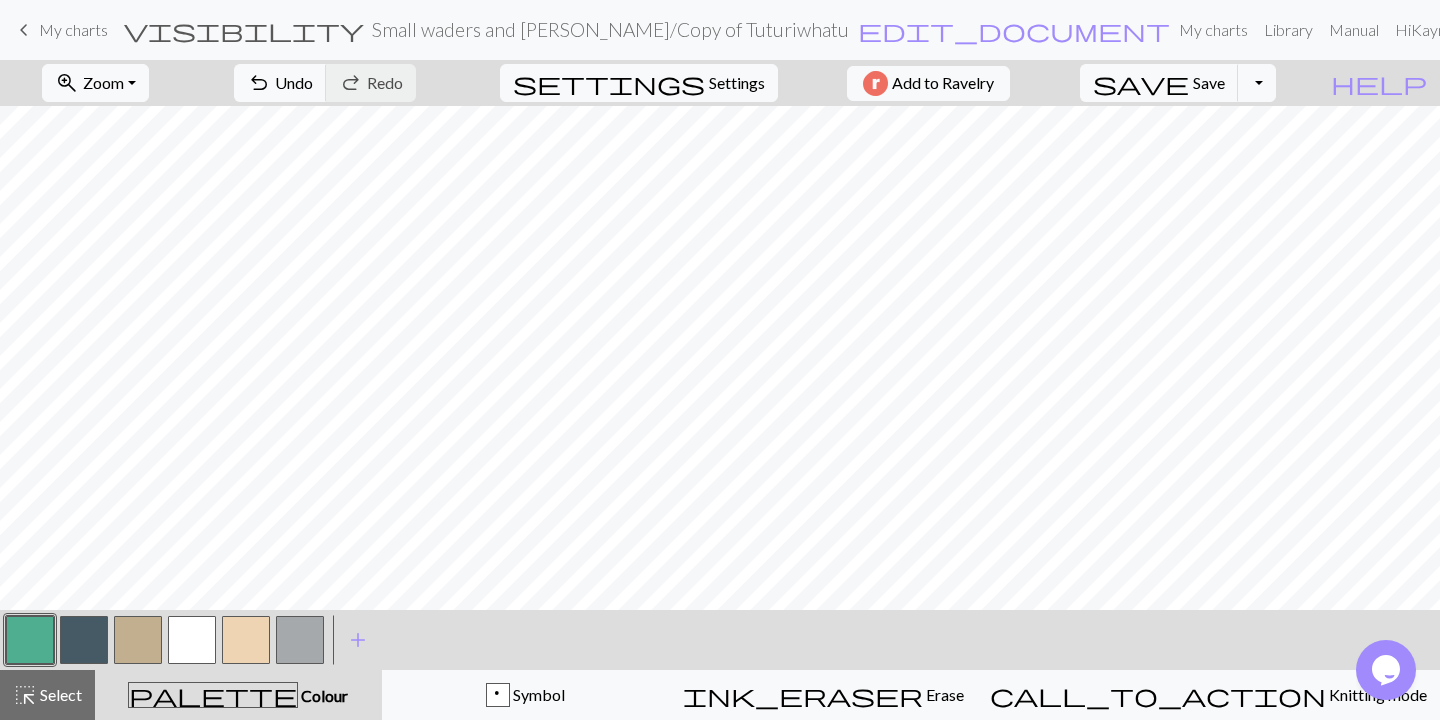 click at bounding box center [30, 640] 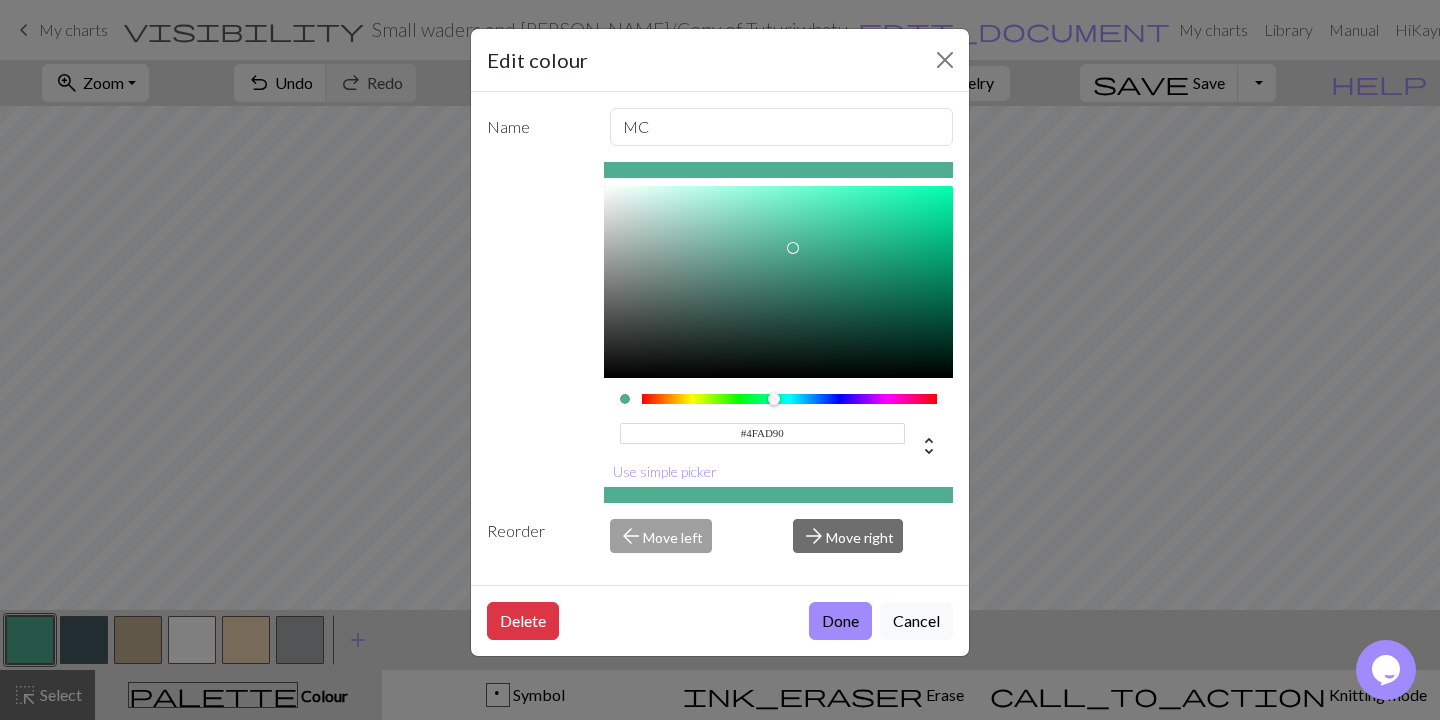 type on "#AD4F69" 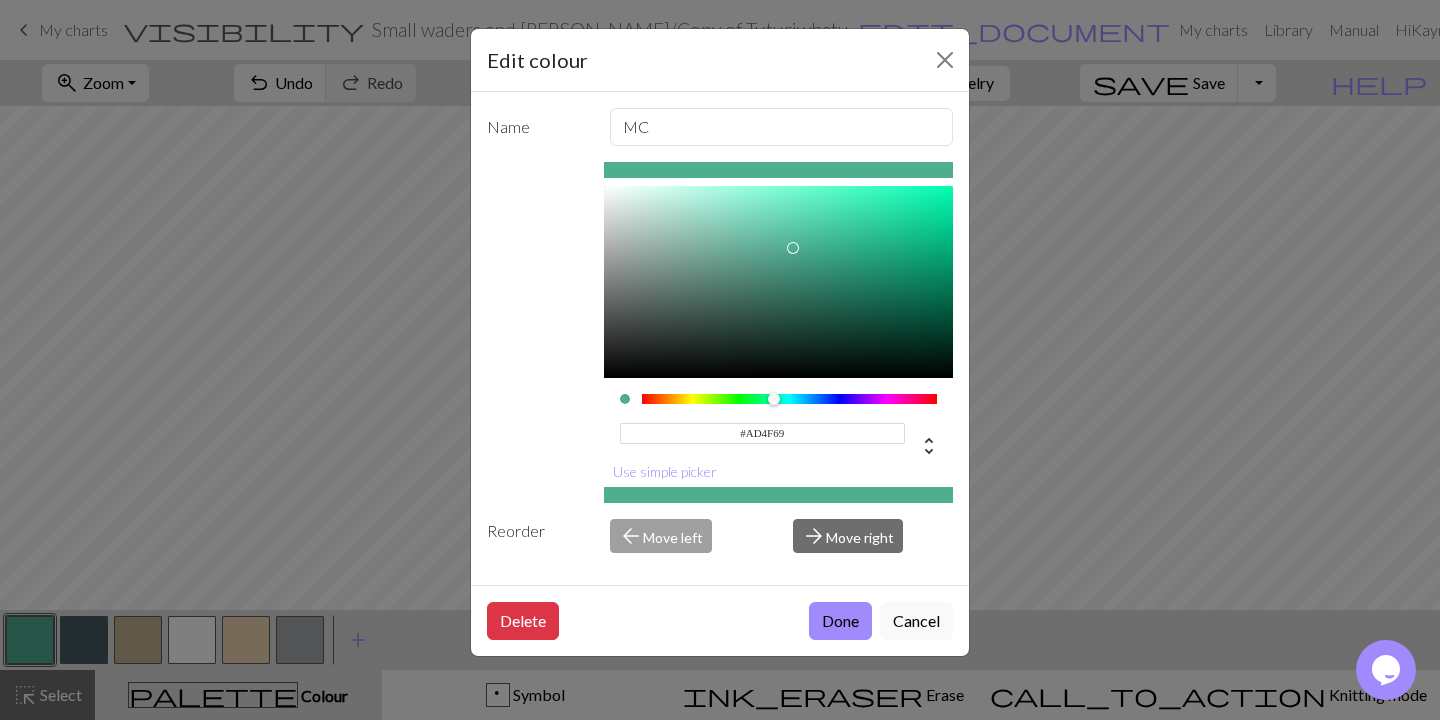 click at bounding box center [790, 399] 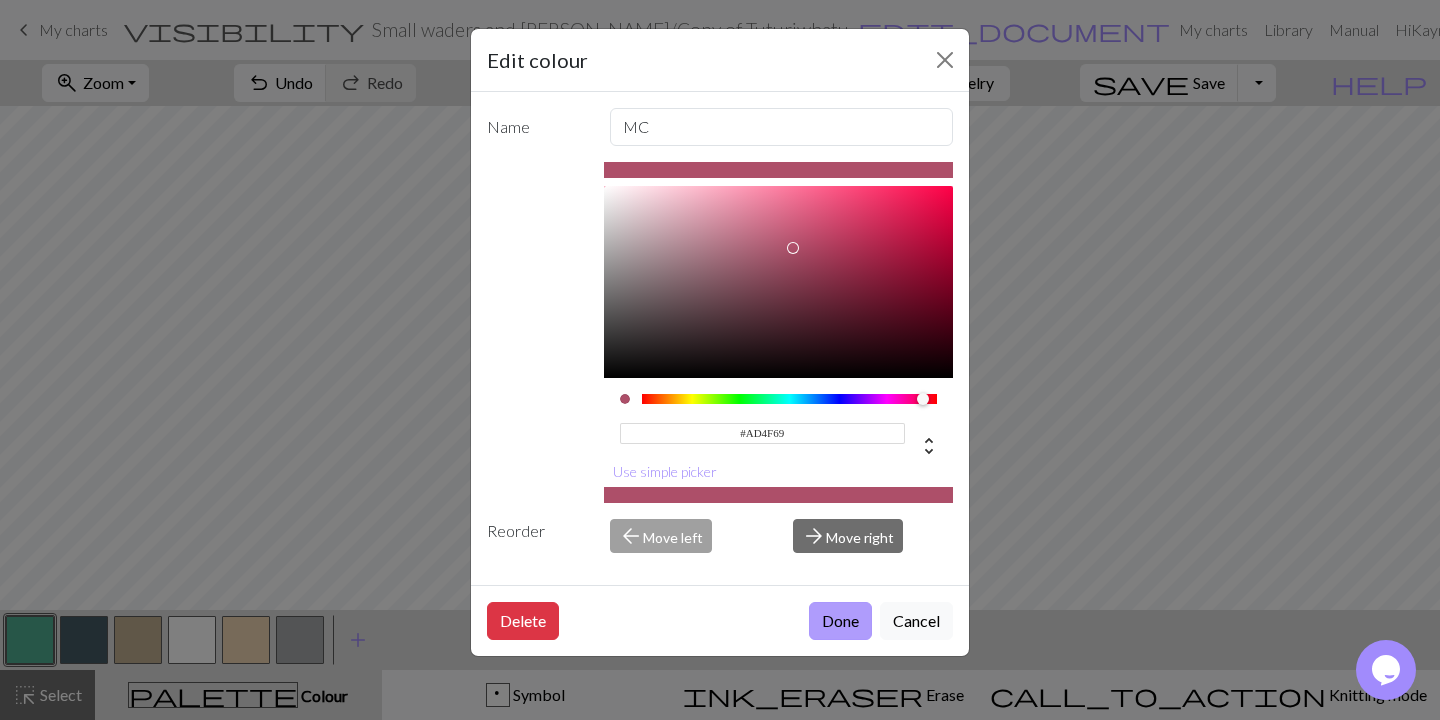 click on "Done" at bounding box center [840, 621] 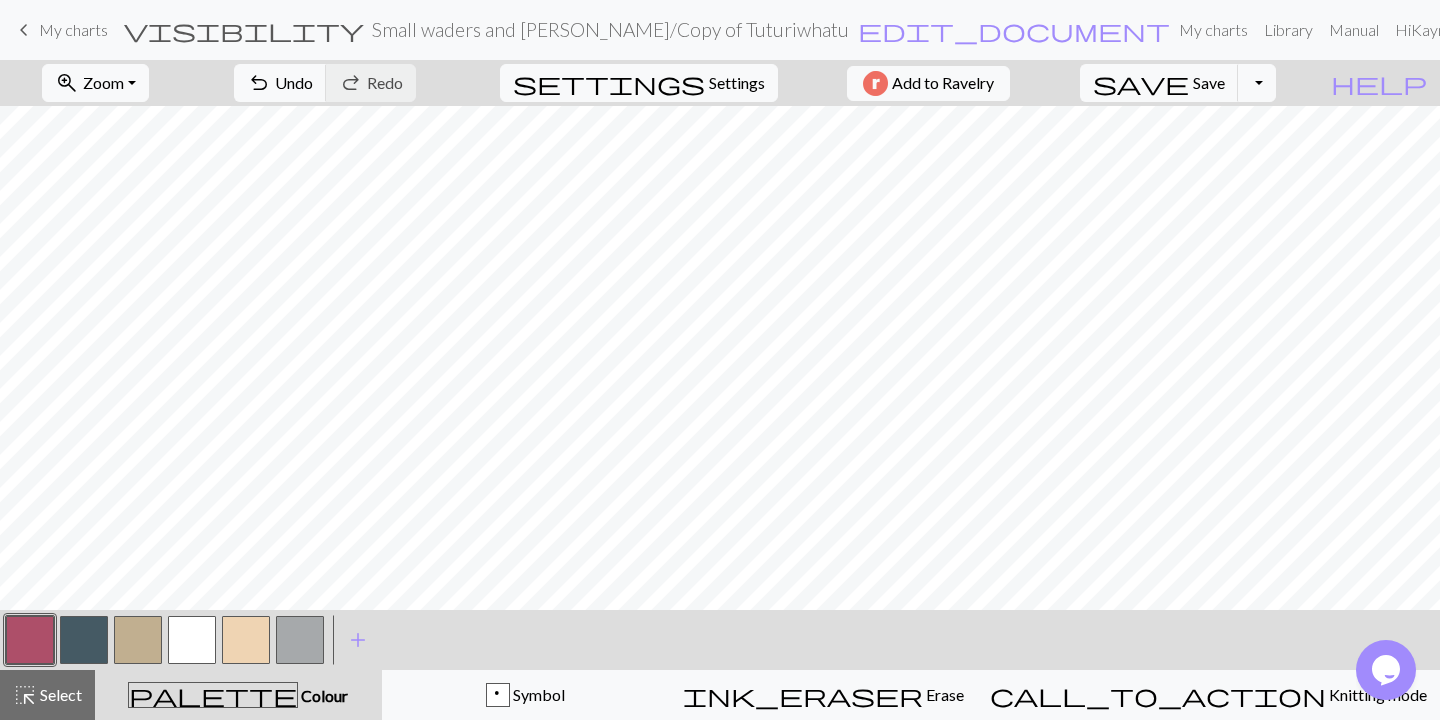 click at bounding box center (30, 640) 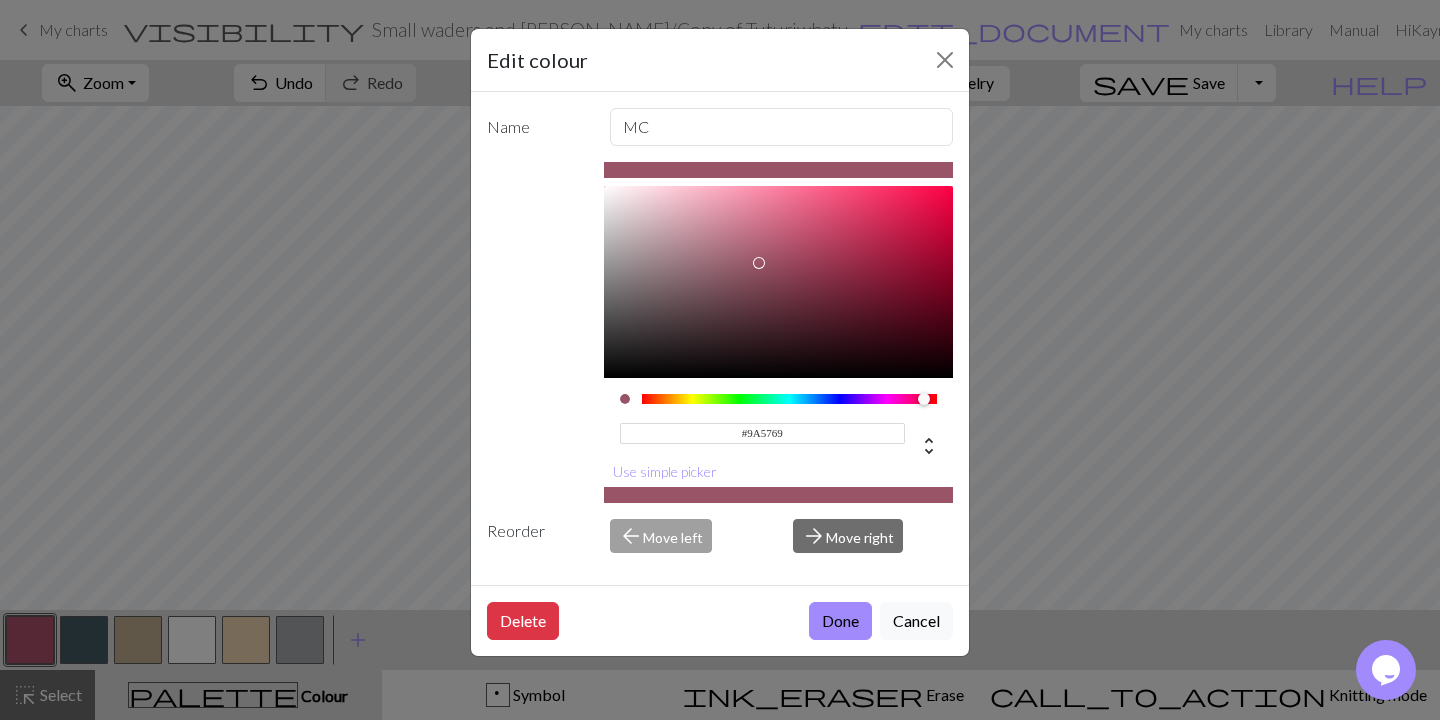 type on "#9D596B" 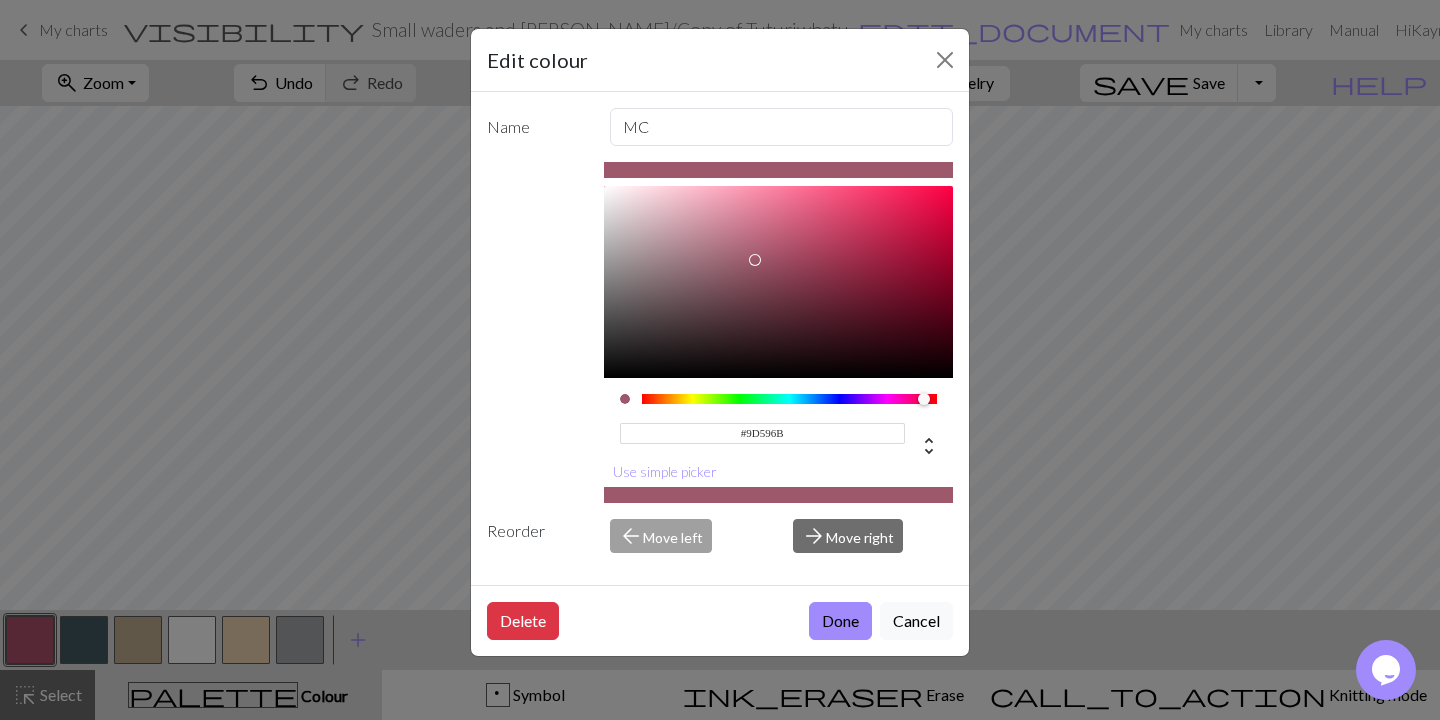 drag, startPoint x: 793, startPoint y: 246, endPoint x: 755, endPoint y: 260, distance: 40.496914 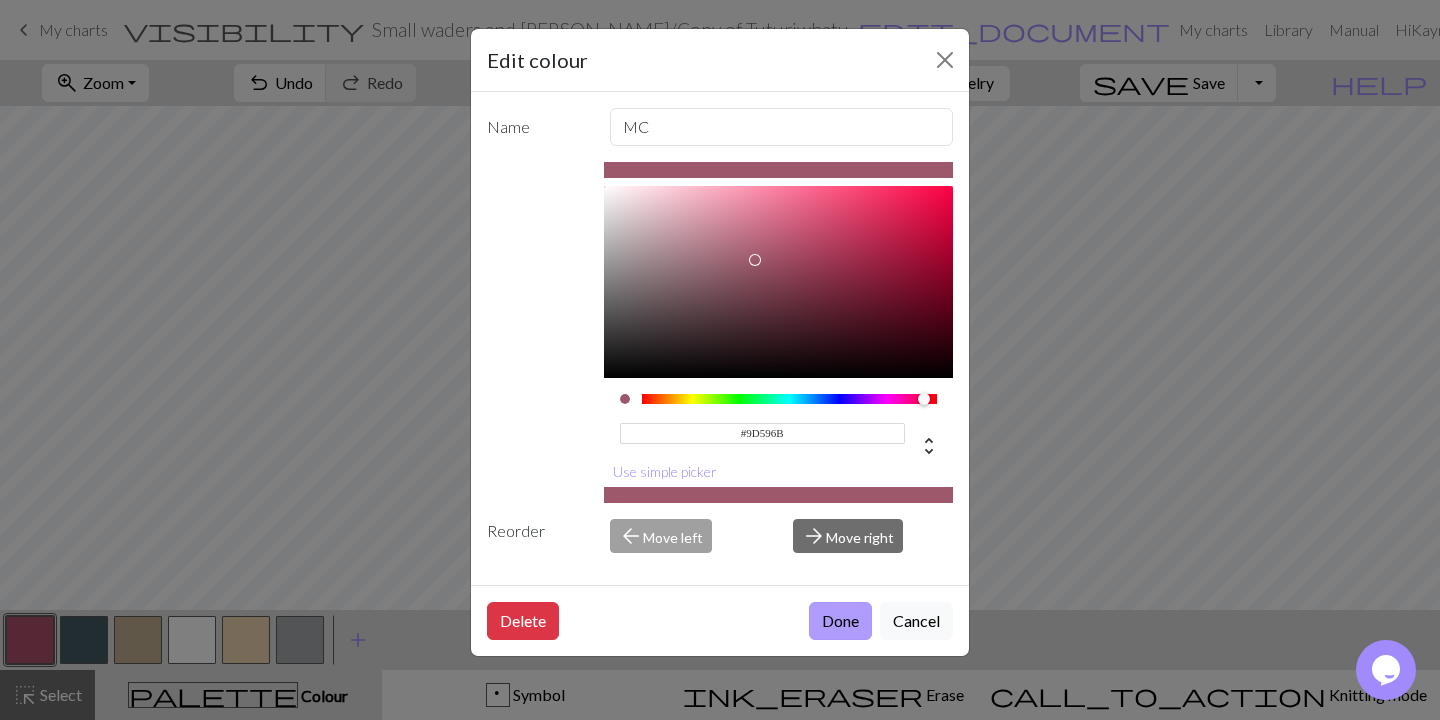 click on "Done" at bounding box center (840, 621) 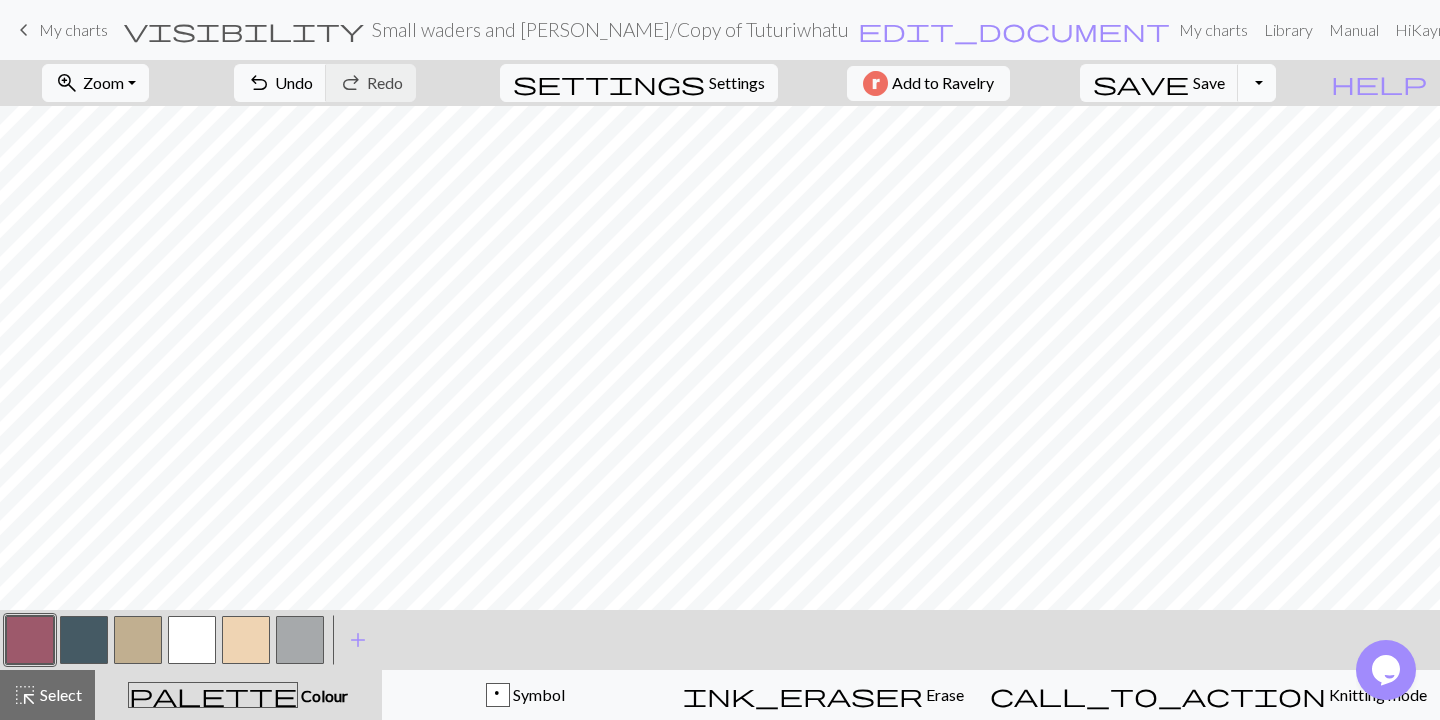 click on "Toggle Dropdown" at bounding box center [1257, 83] 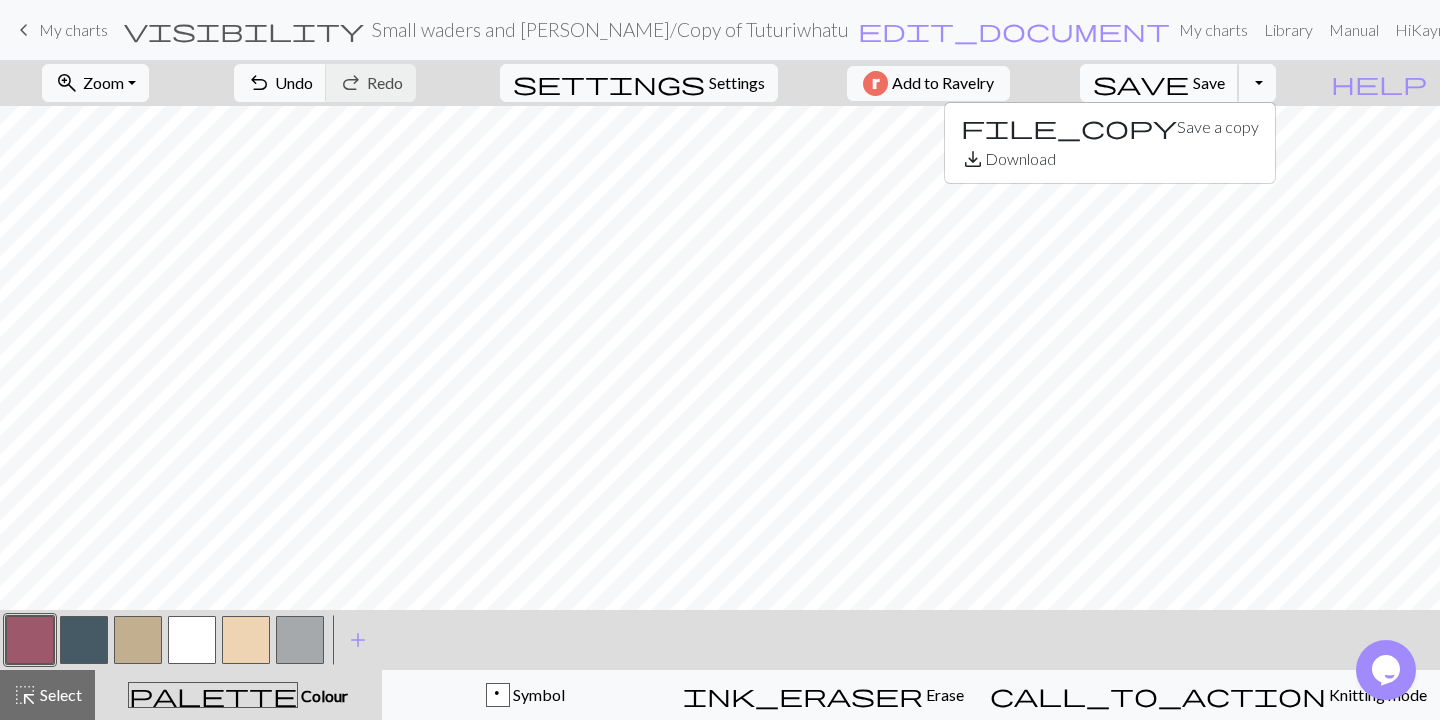 click on "Save" at bounding box center (1209, 82) 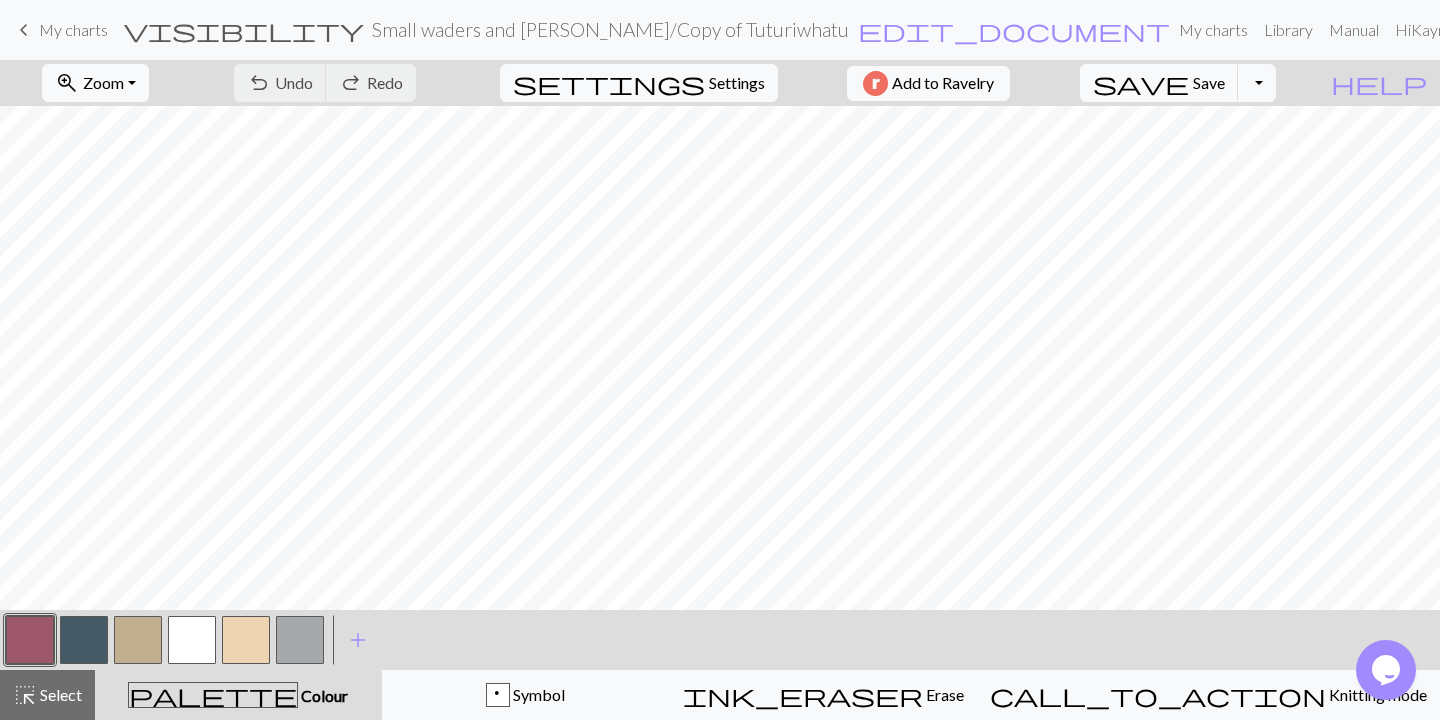 click on "Toggle Dropdown" at bounding box center (1257, 83) 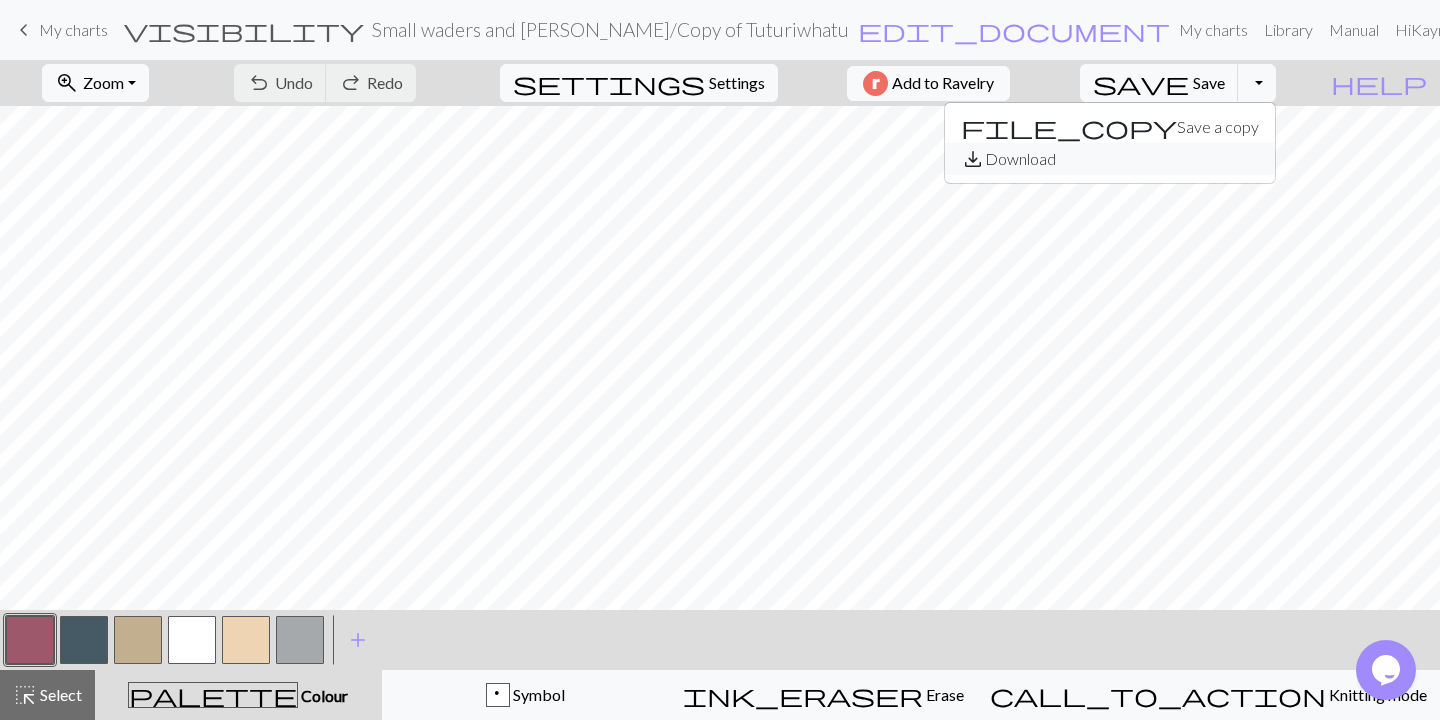 click on "save_alt  Download" at bounding box center (1110, 159) 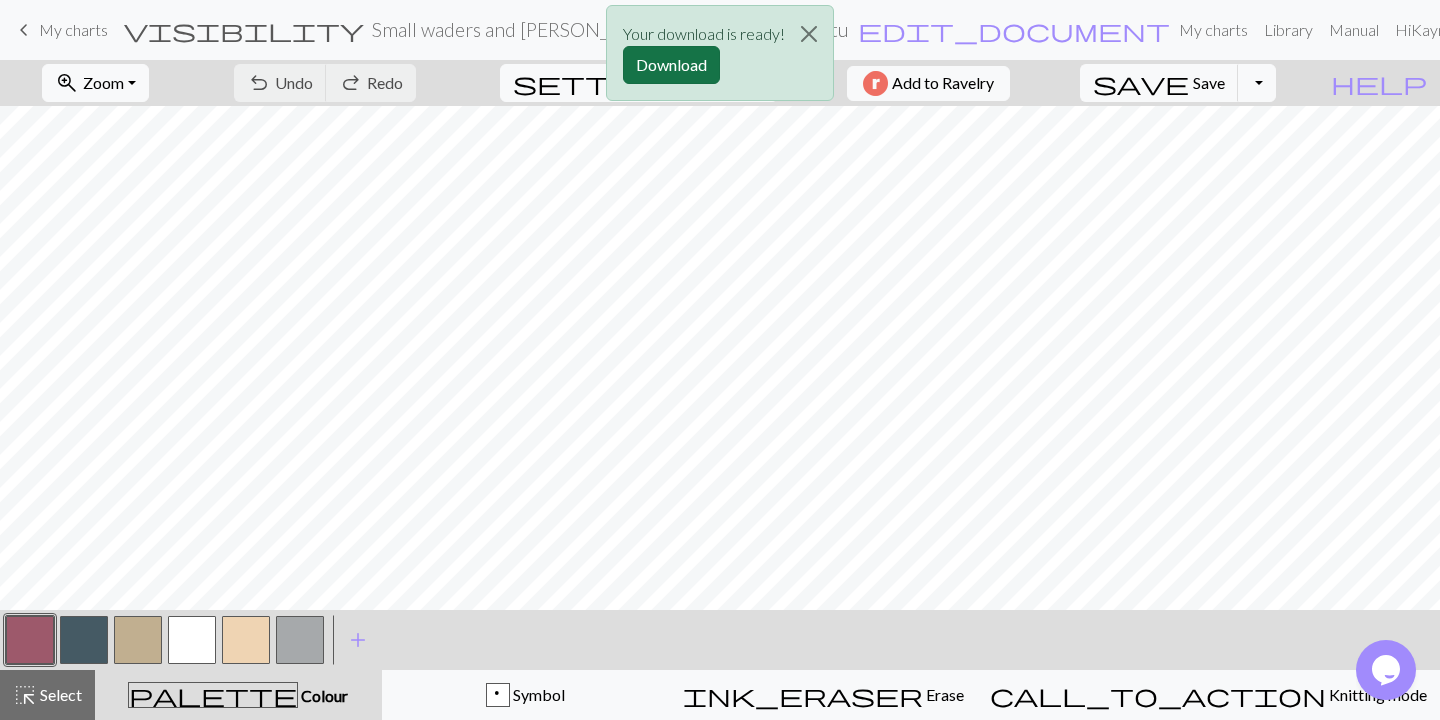 click on "Download" at bounding box center [671, 65] 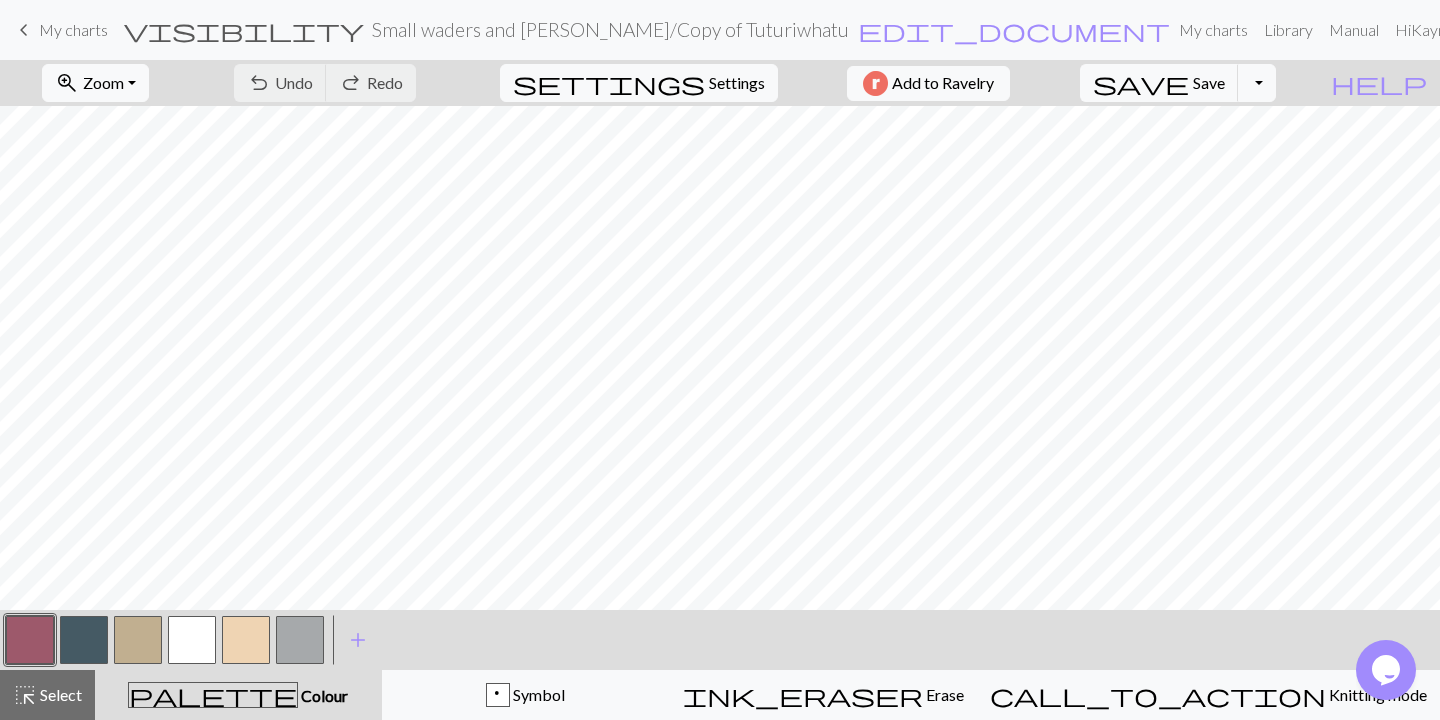 click on "My charts" at bounding box center [73, 29] 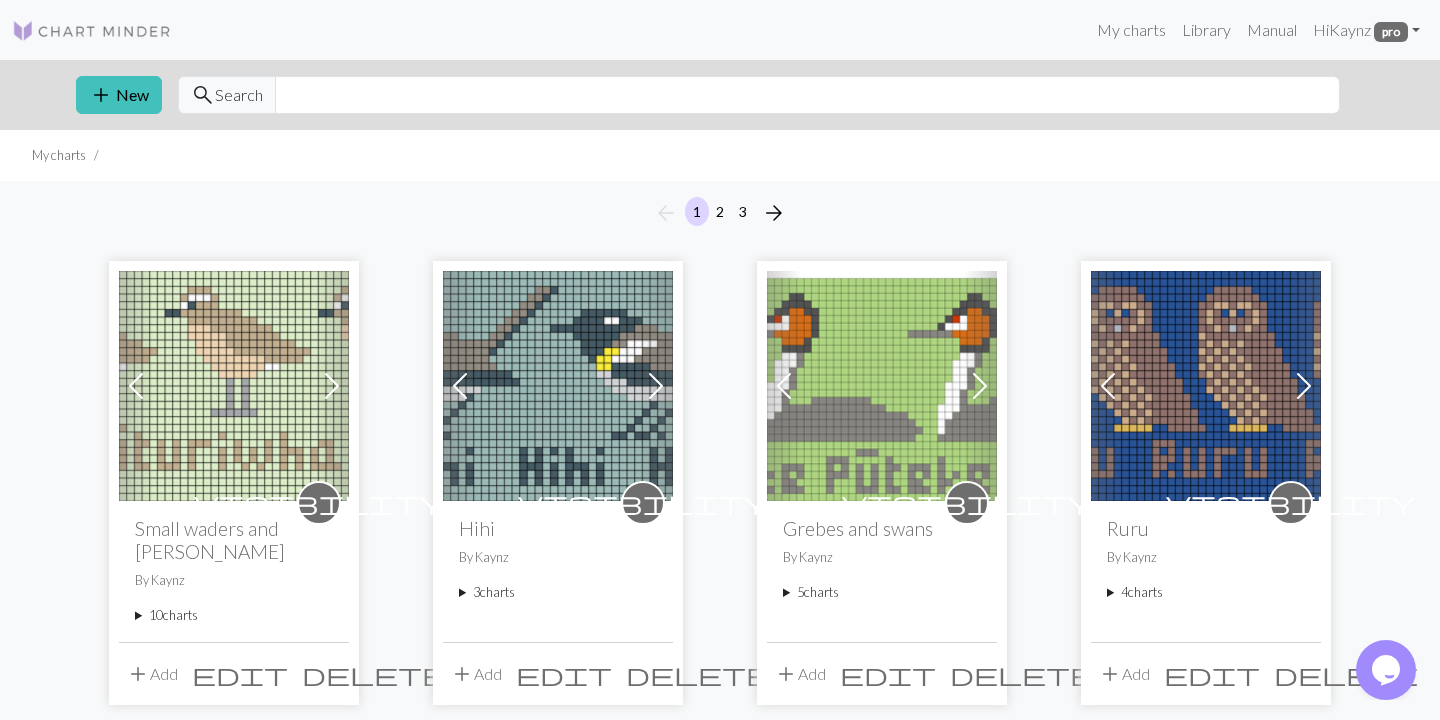 click on "10  charts" at bounding box center [234, 615] 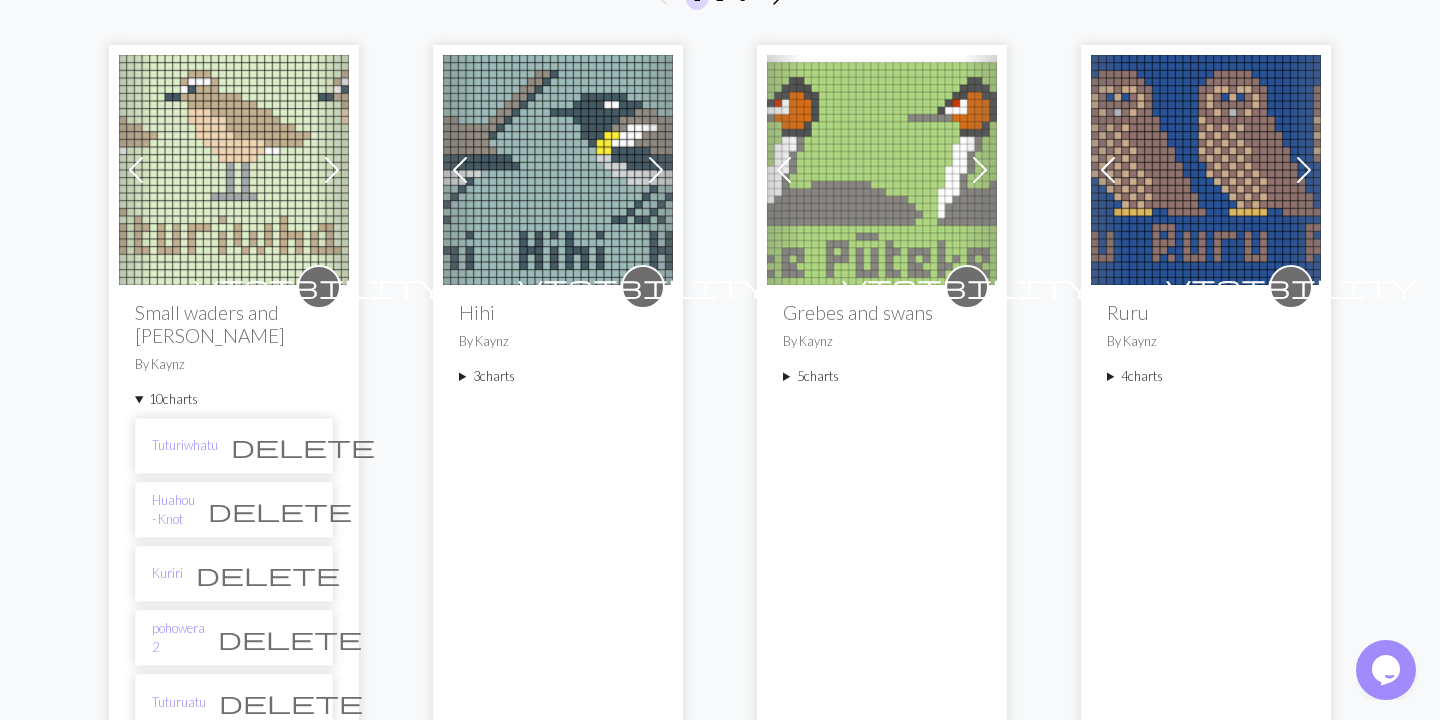 scroll, scrollTop: 324, scrollLeft: 0, axis: vertical 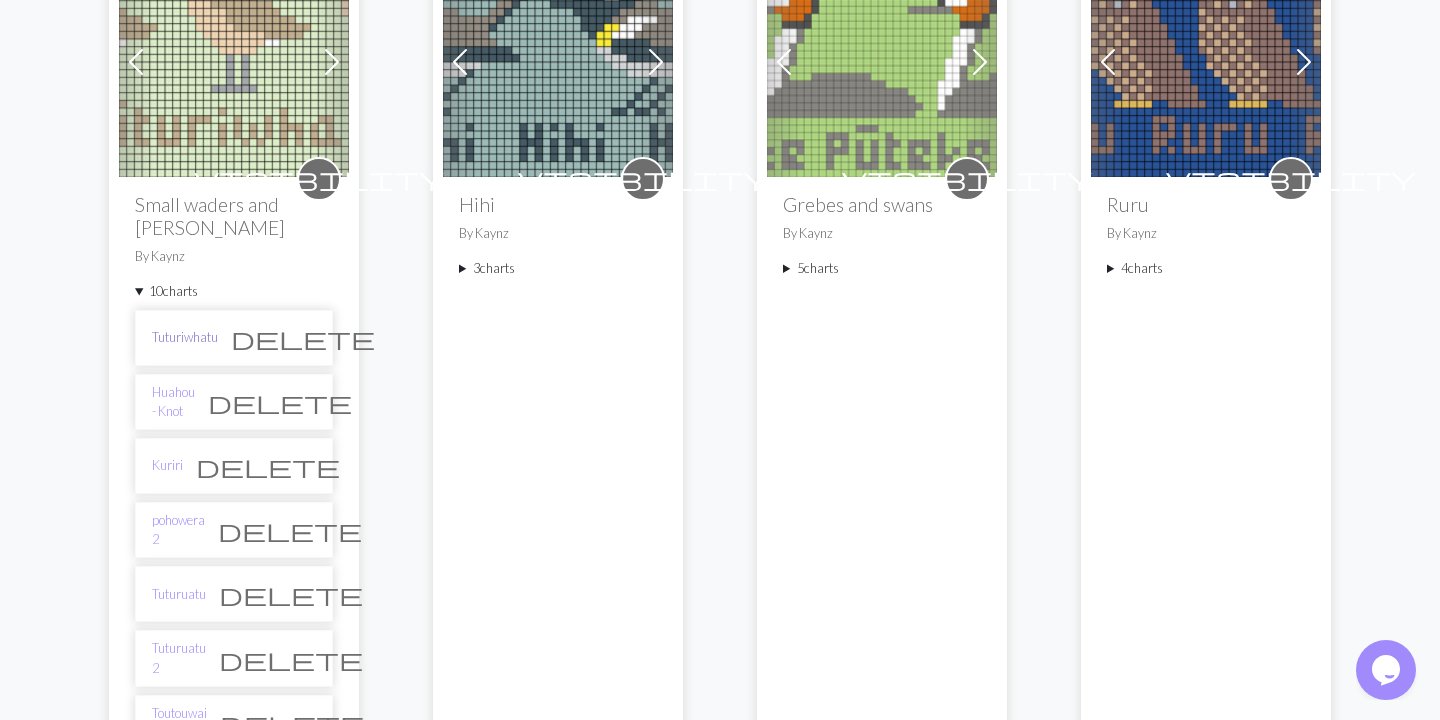 click on "Tuturiwhatu" at bounding box center (185, 337) 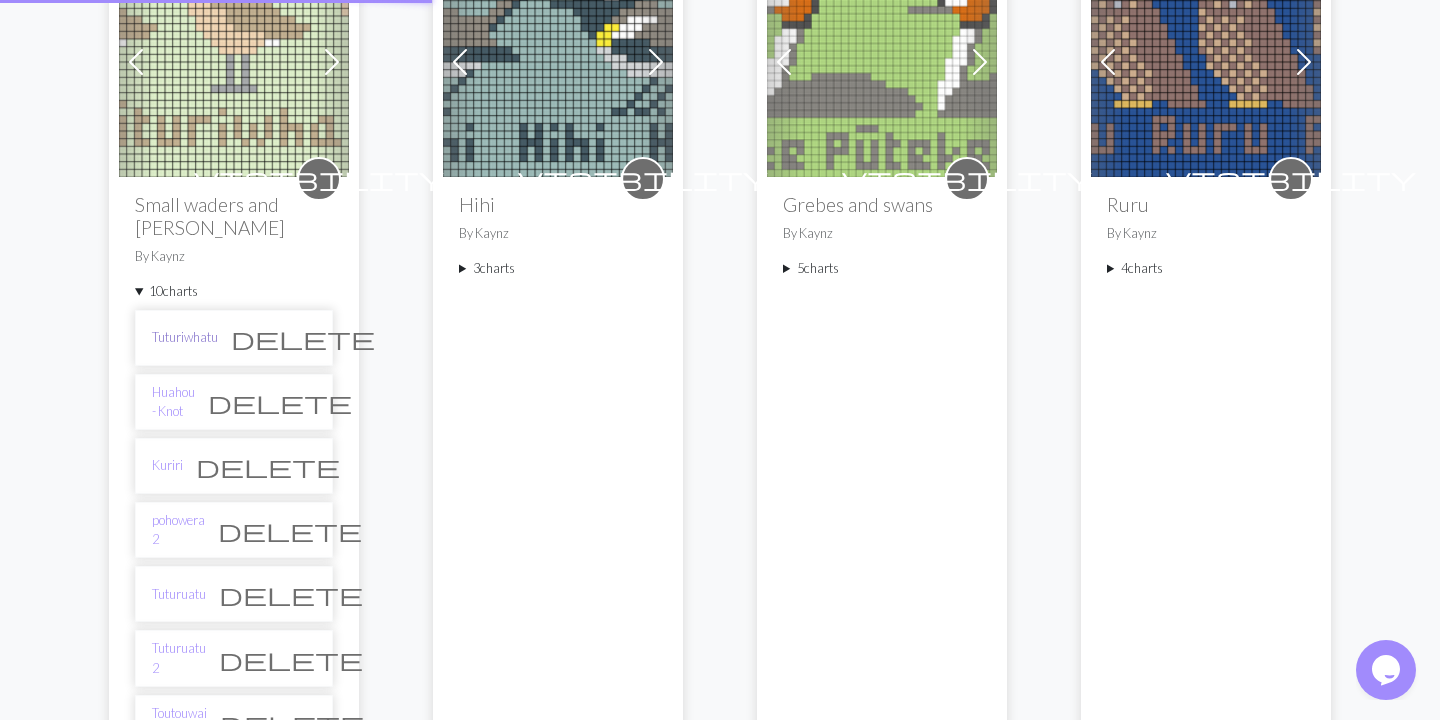 click on "Tuturiwhatu" at bounding box center (185, 337) 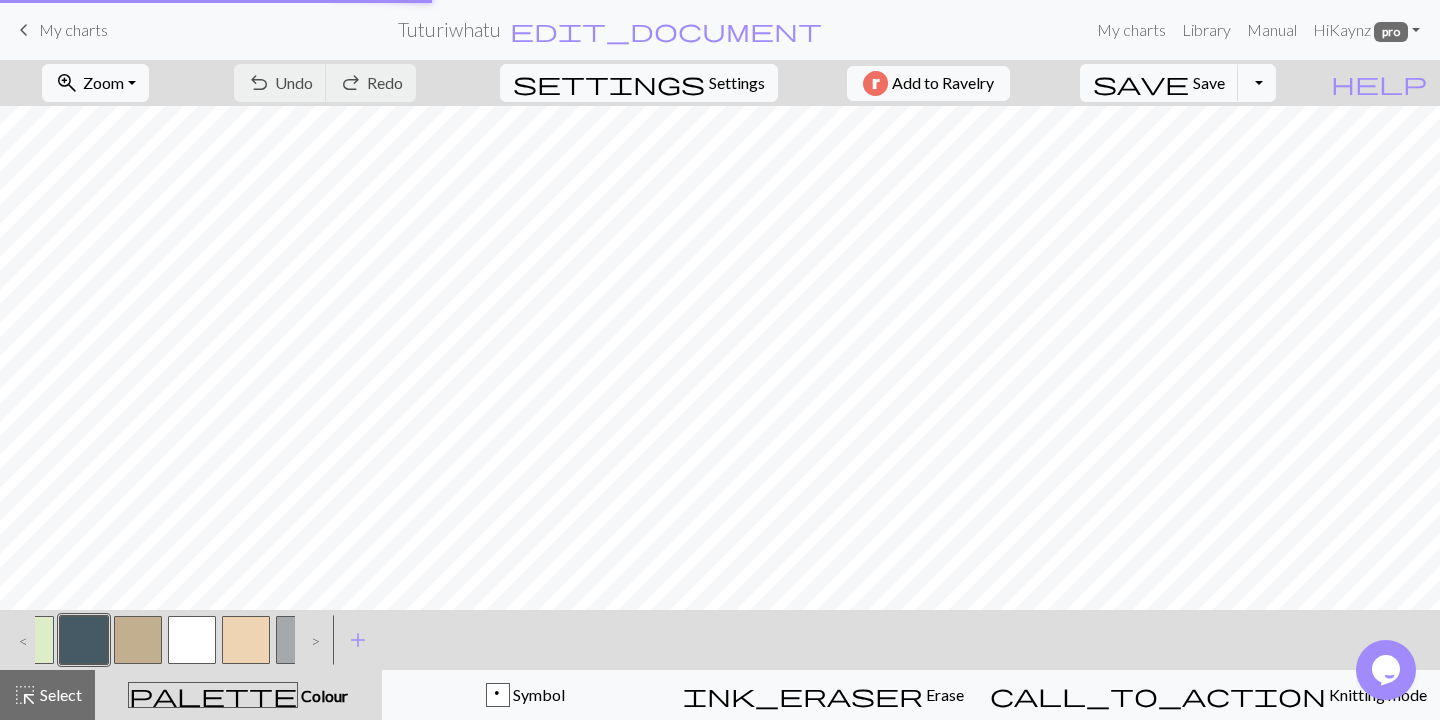 scroll, scrollTop: 0, scrollLeft: 0, axis: both 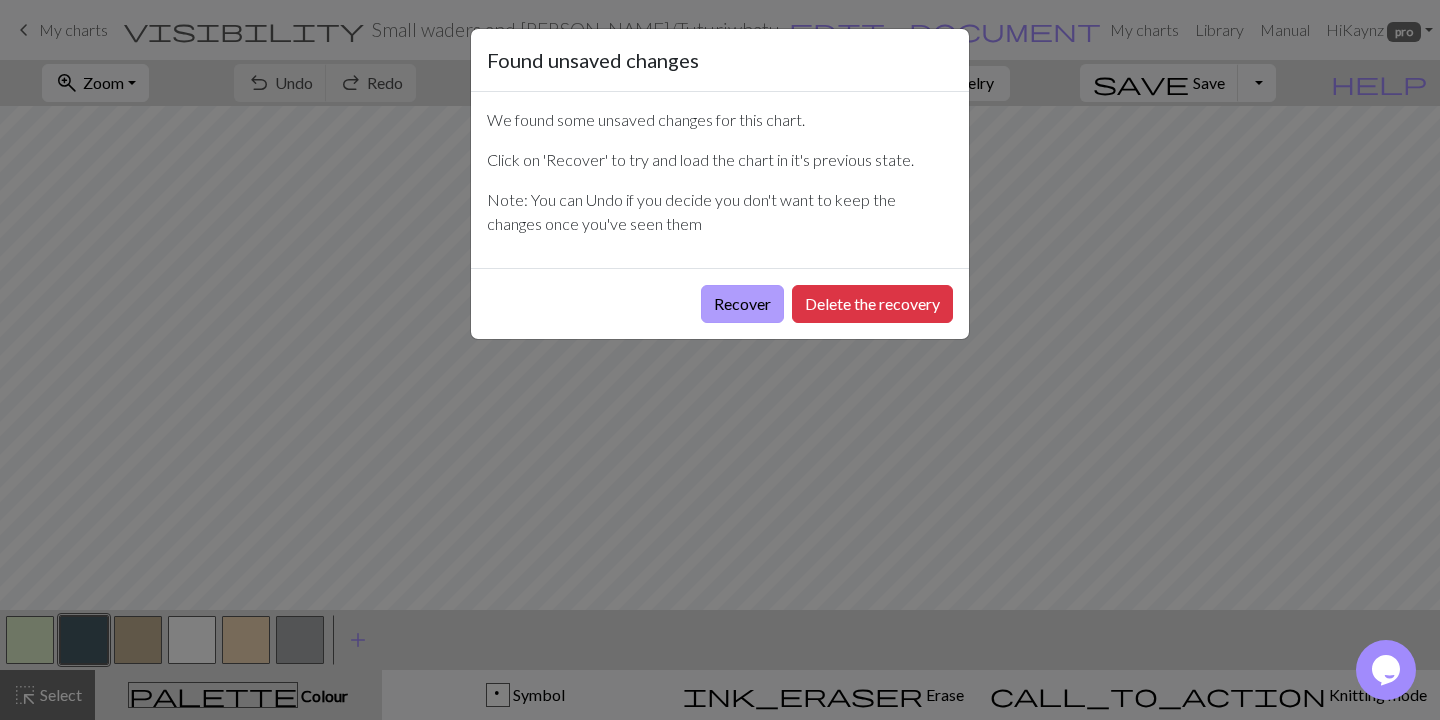 click on "Recover" at bounding box center (742, 304) 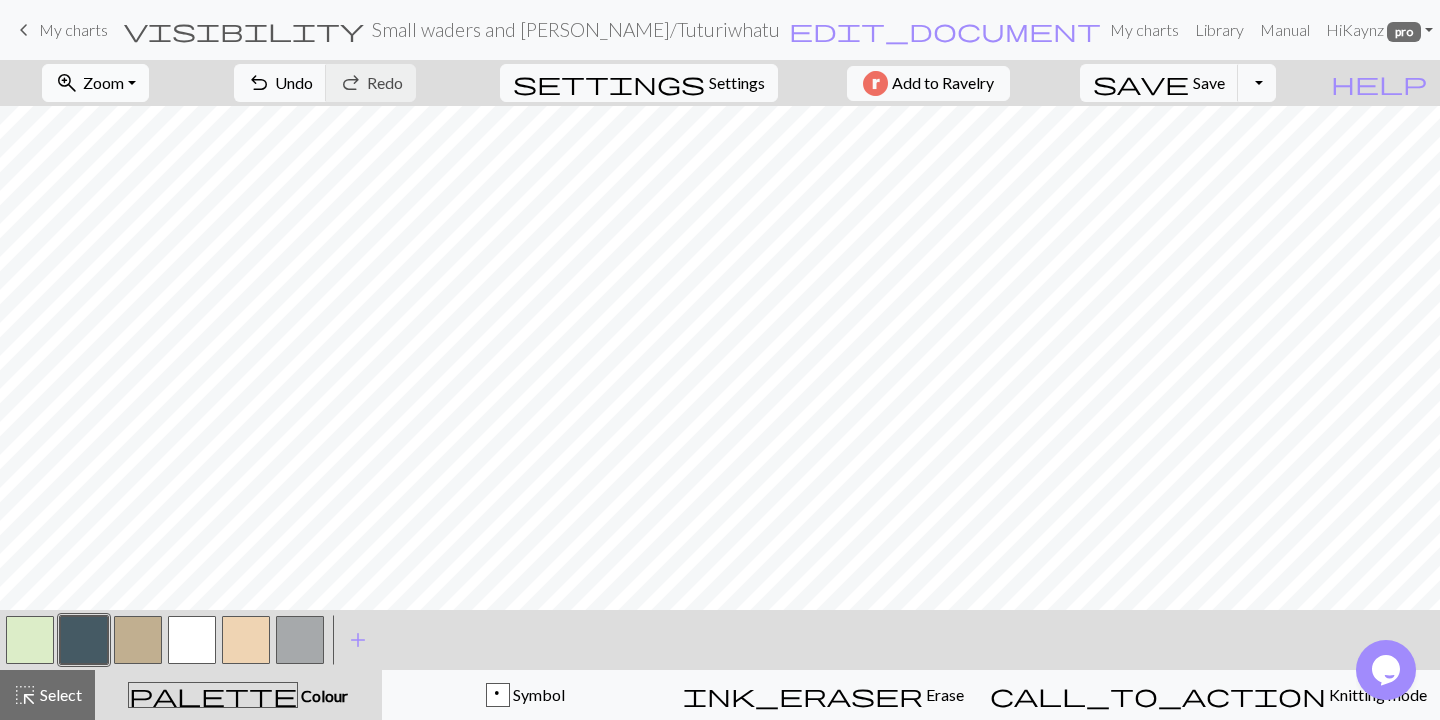 click on "zoom_in Zoom Zoom" at bounding box center [95, 83] 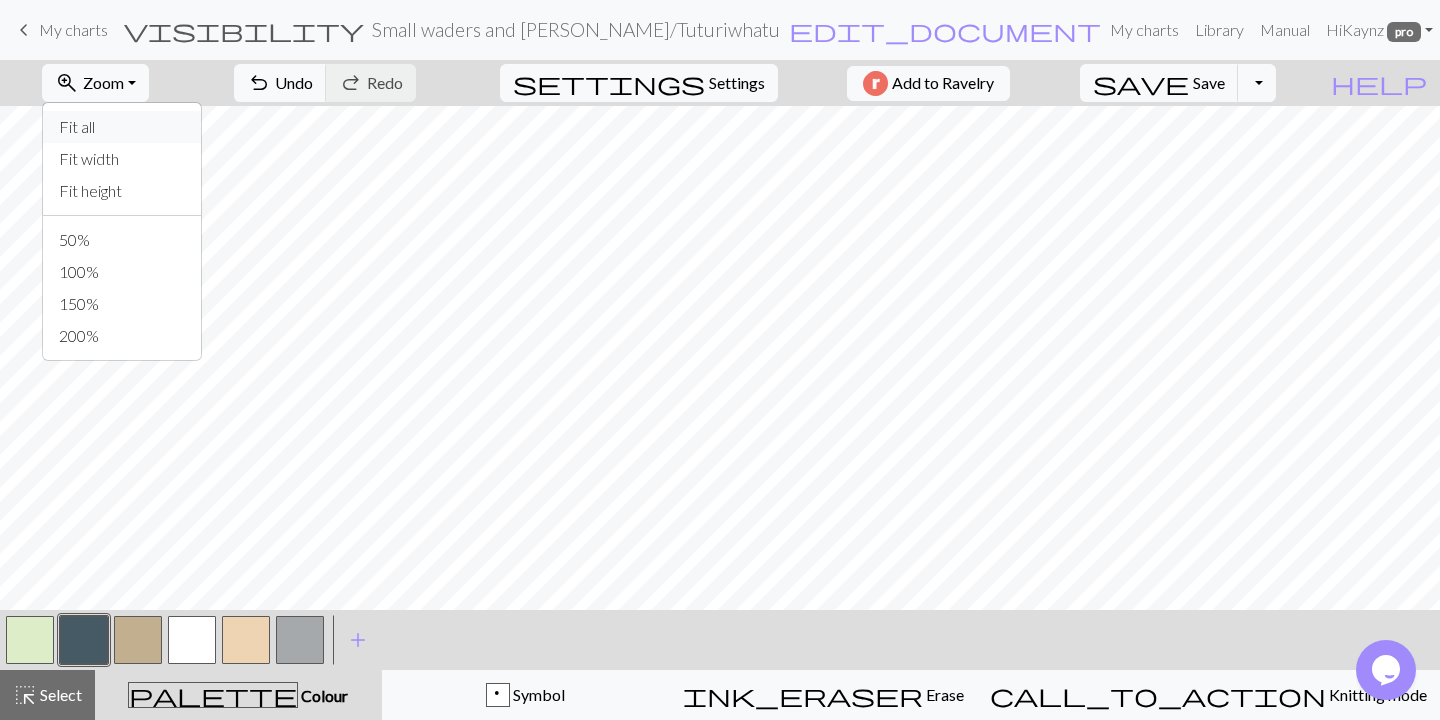 click on "Fit all" at bounding box center [122, 127] 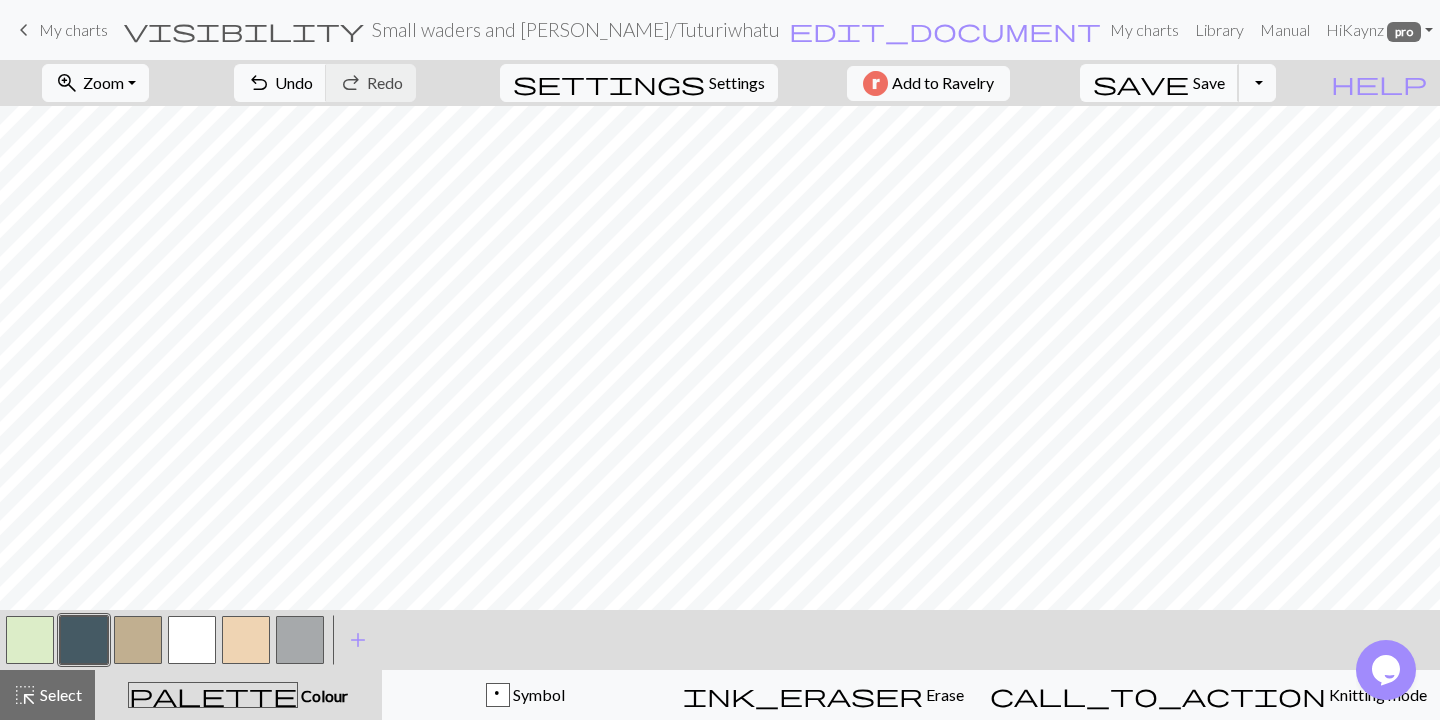 click on "Save" at bounding box center [1209, 82] 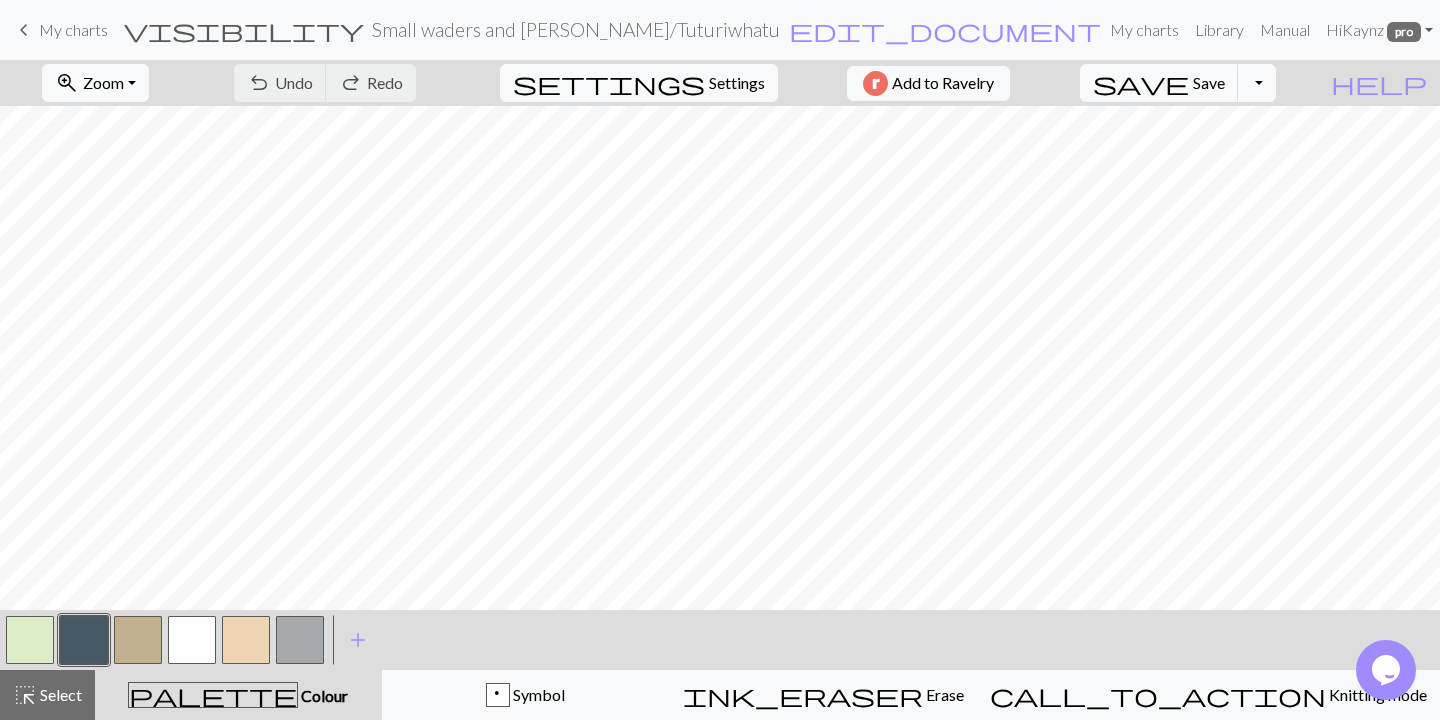 click on "Toggle Dropdown" at bounding box center [1257, 83] 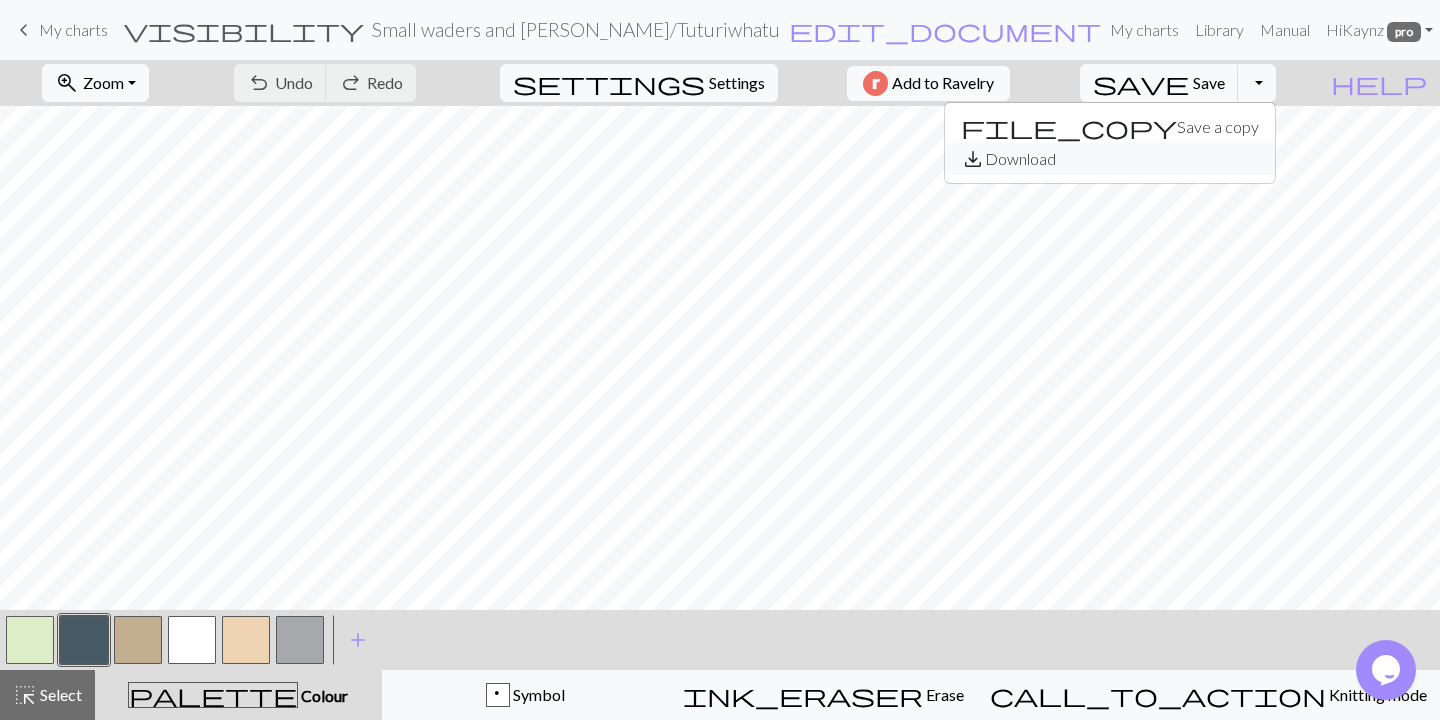 click on "save_alt  Download" at bounding box center (1110, 159) 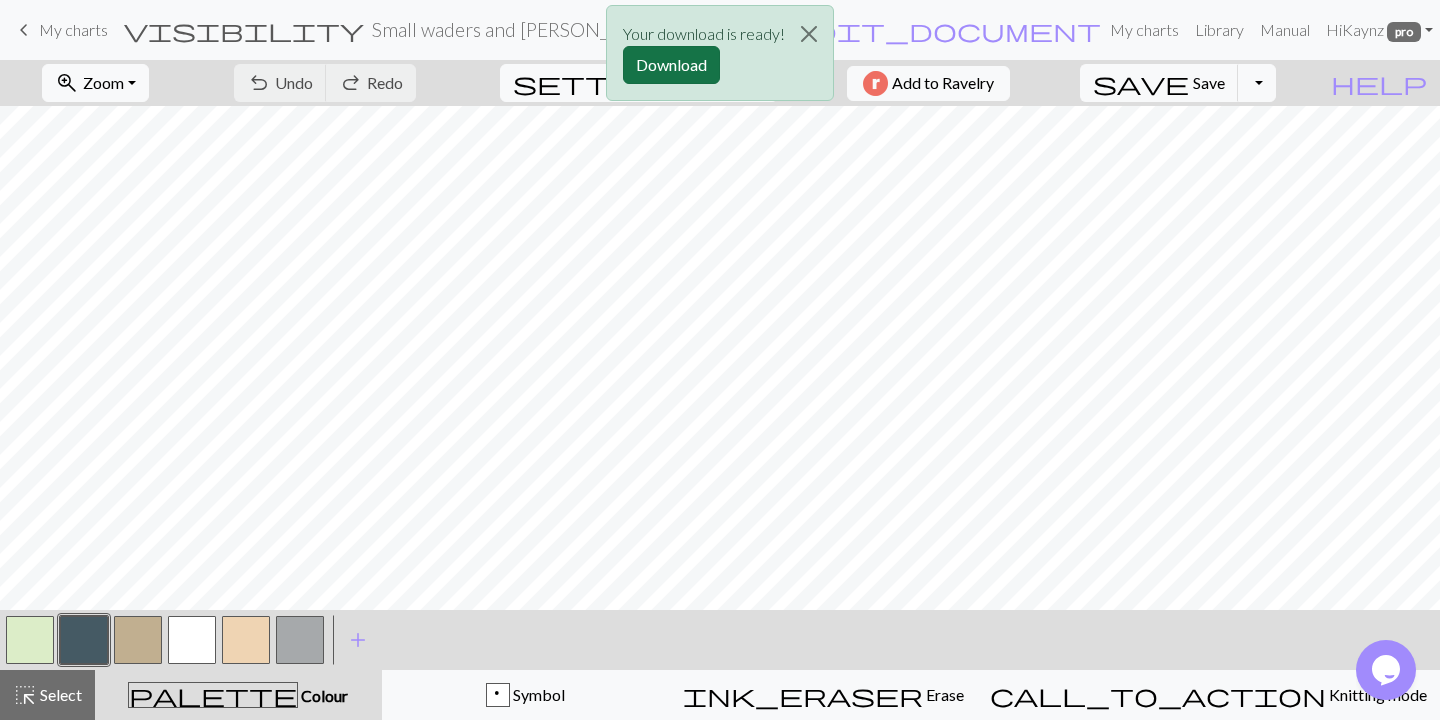 click on "Download" at bounding box center [671, 65] 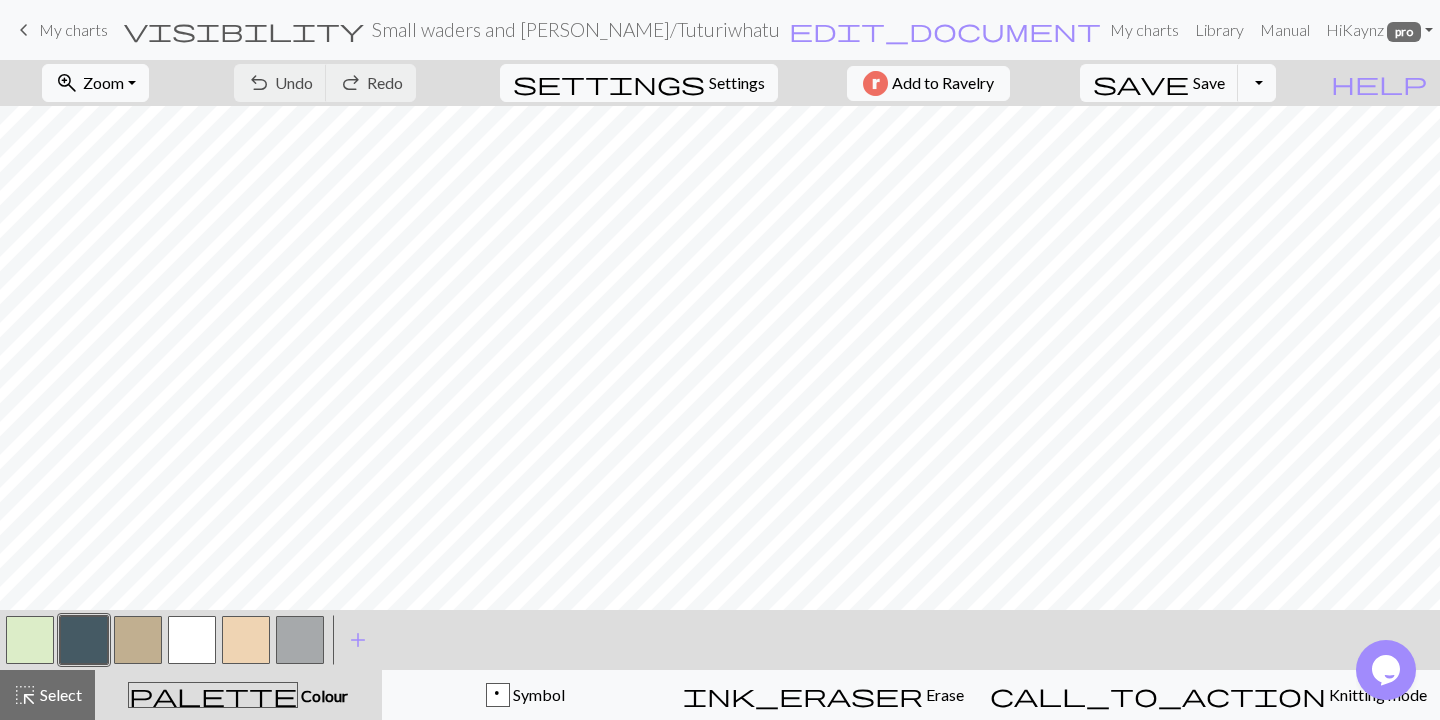 click on "My charts" at bounding box center [73, 29] 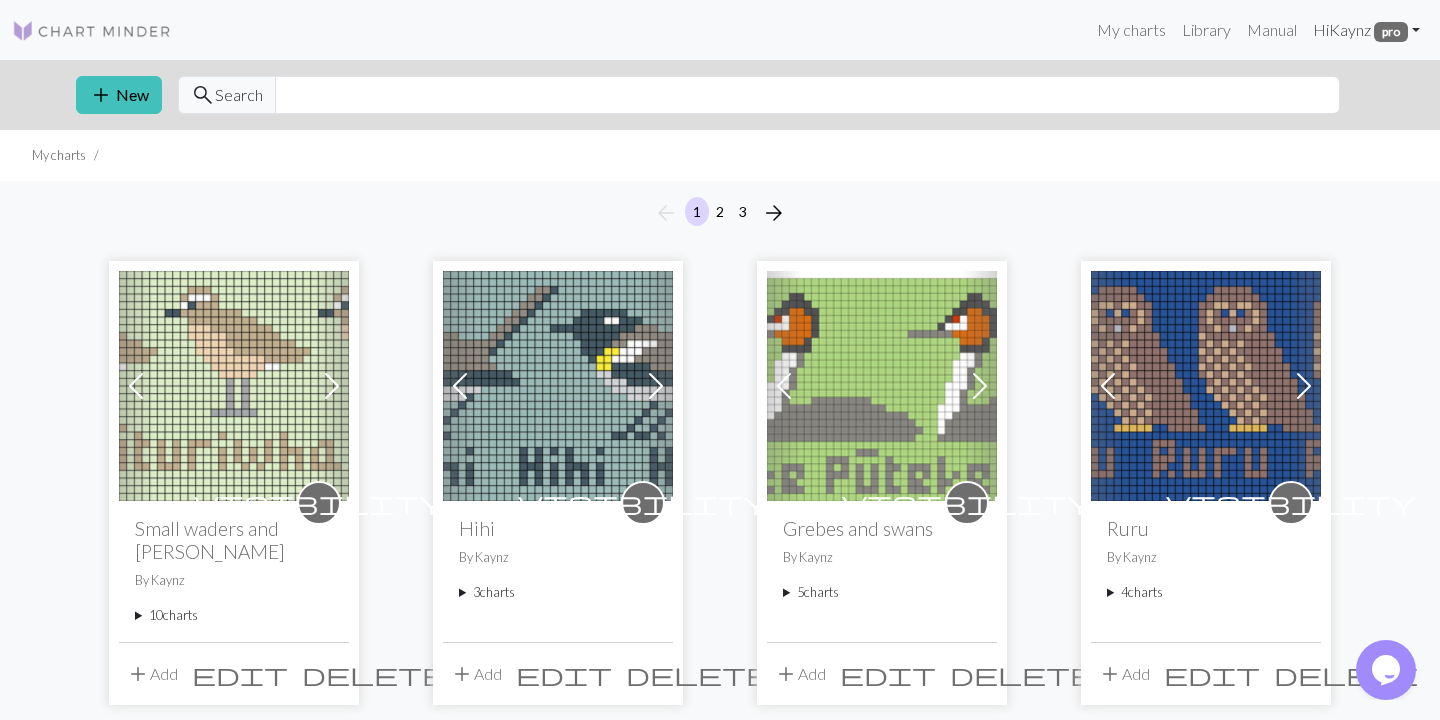 click on "Hi  [PERSON_NAME]   pro" at bounding box center (1366, 30) 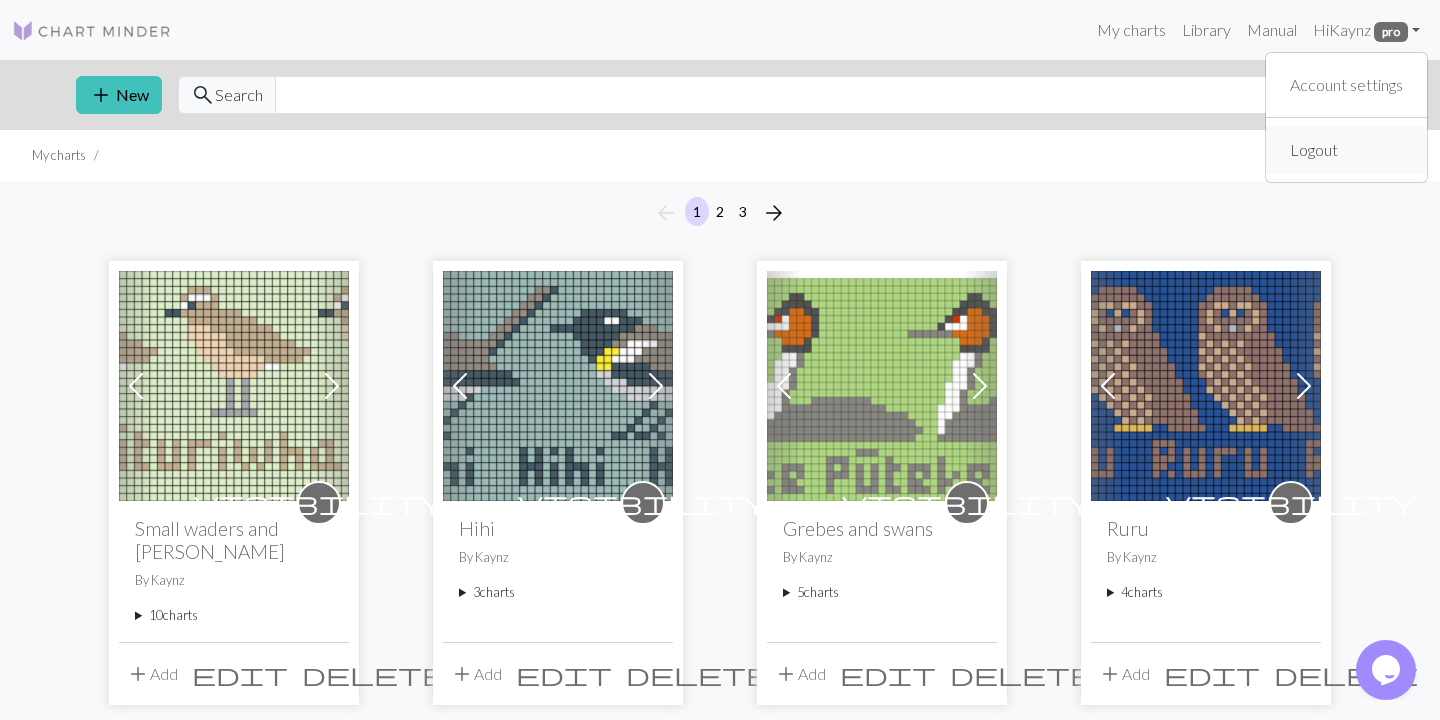 click on "Logout" at bounding box center (1314, 150) 